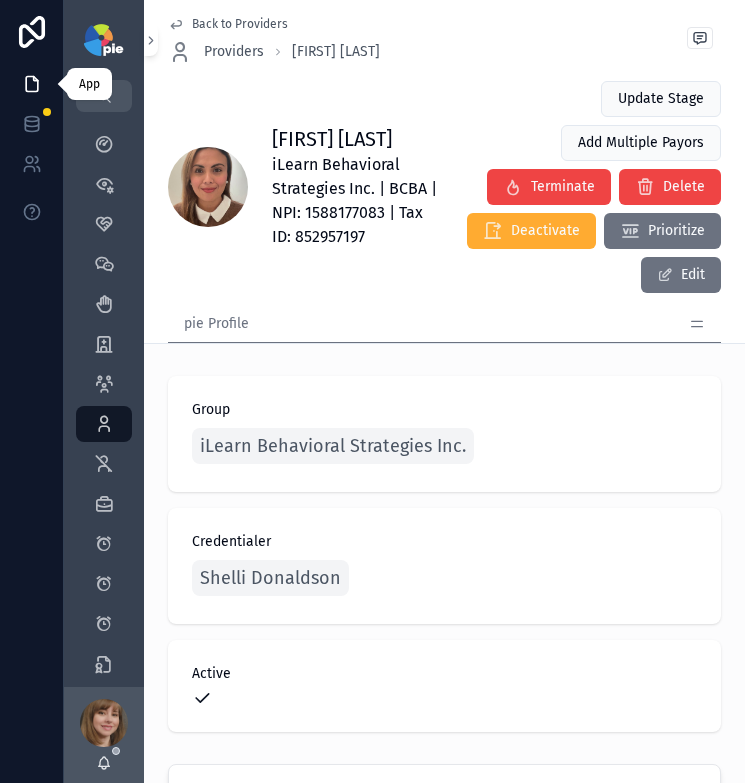 scroll, scrollTop: 0, scrollLeft: 0, axis: both 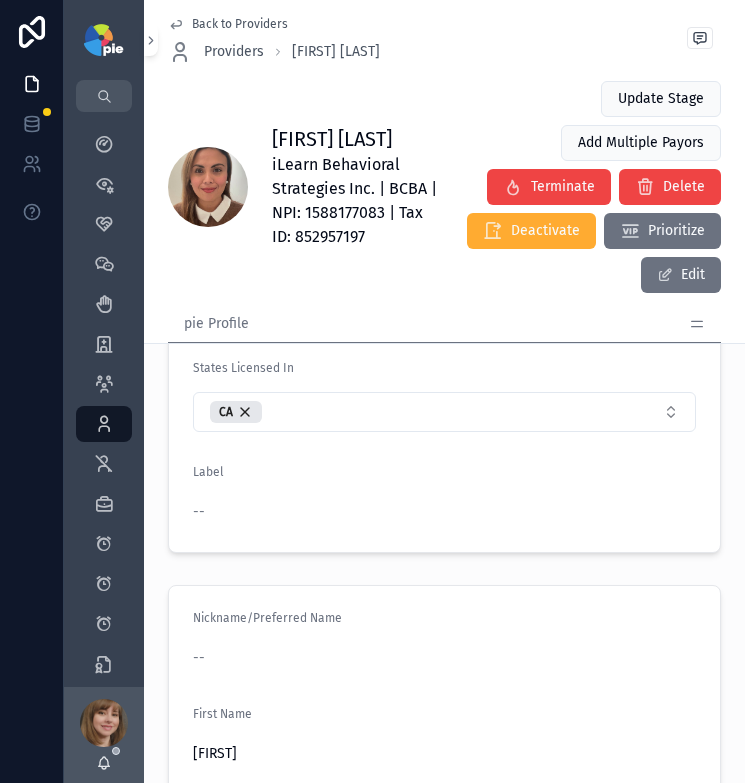 click 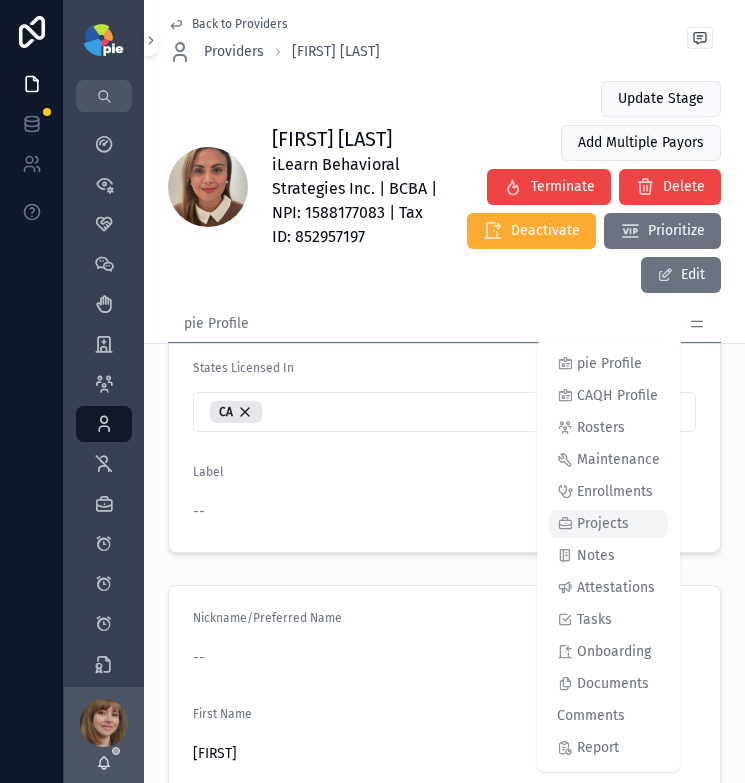 click on "Projects" at bounding box center [603, 524] 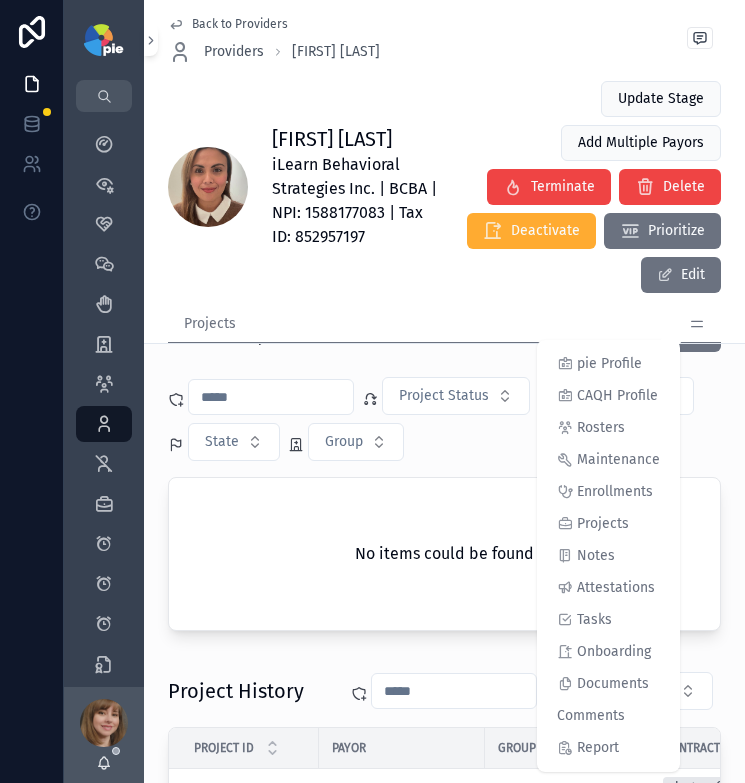 scroll, scrollTop: 63, scrollLeft: 0, axis: vertical 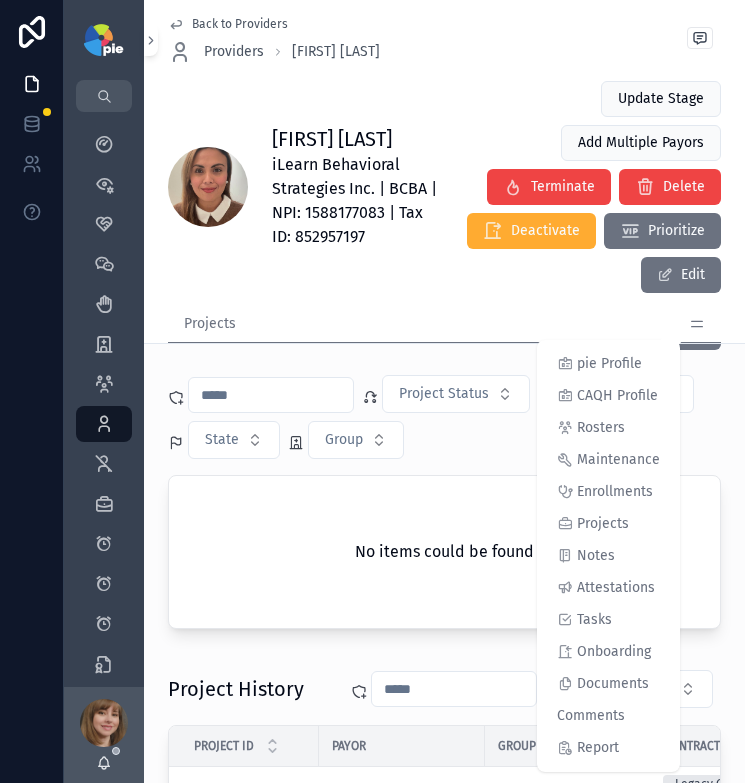click 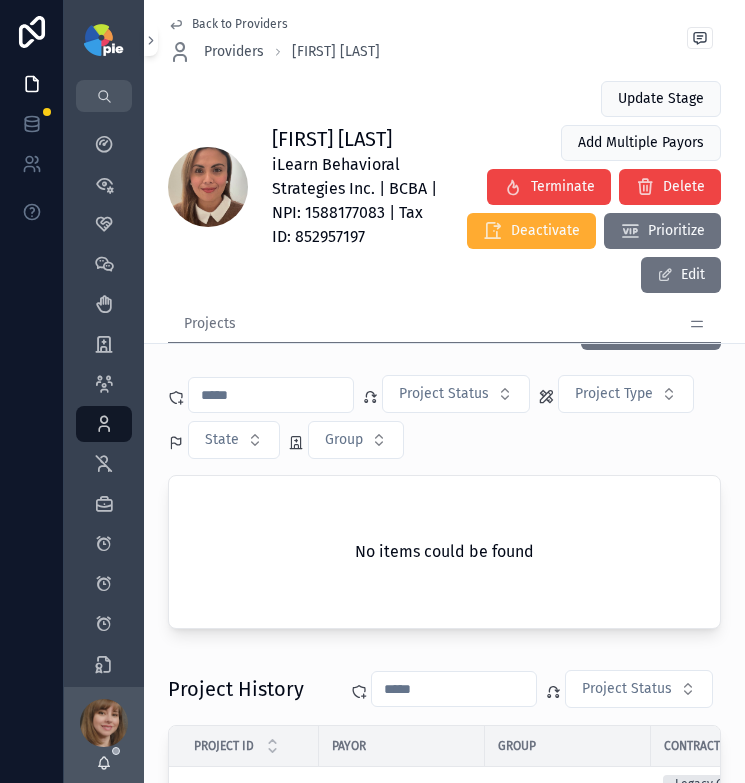 click 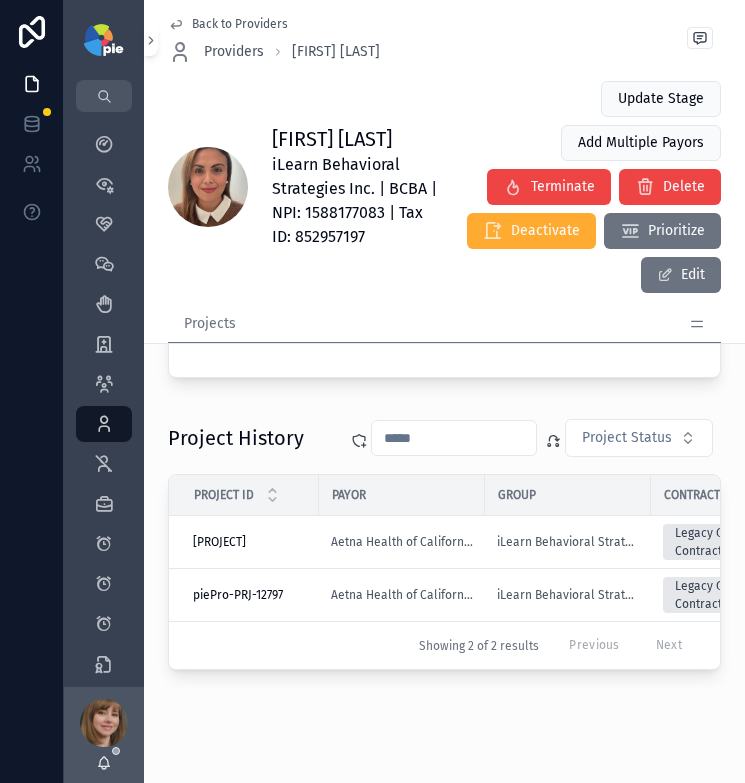 scroll, scrollTop: 360, scrollLeft: 0, axis: vertical 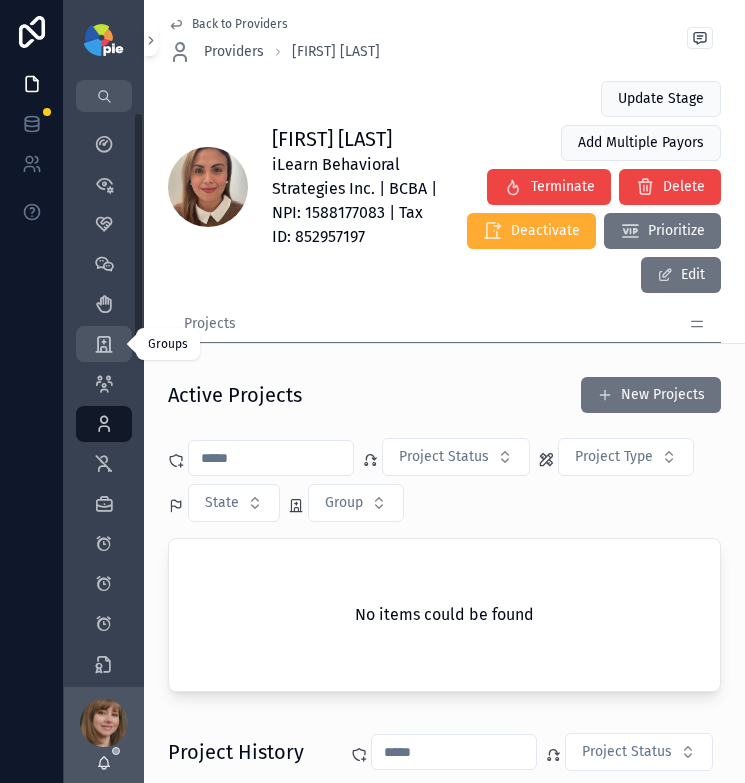 click on "Groups 52" at bounding box center (104, 344) 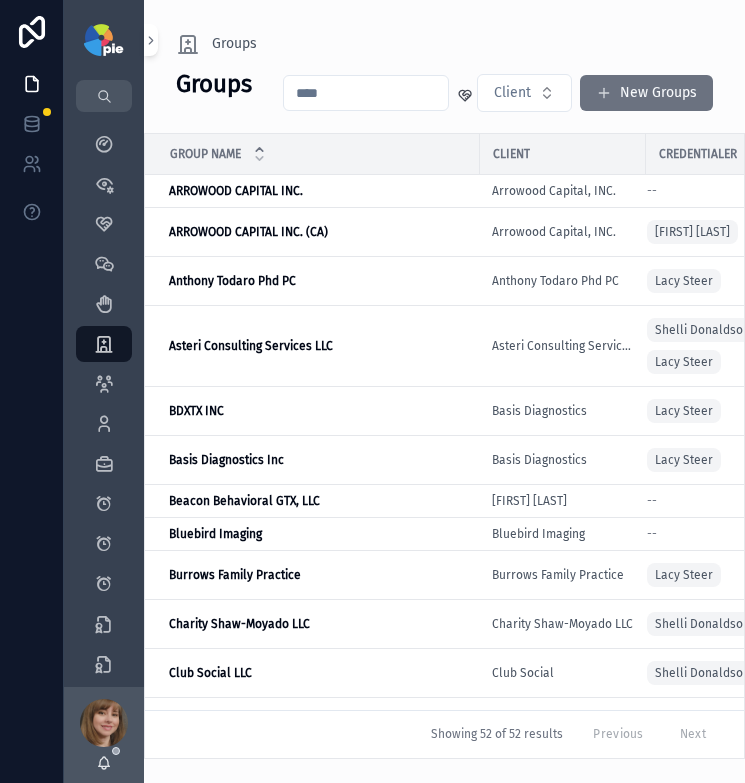 click at bounding box center [366, 93] 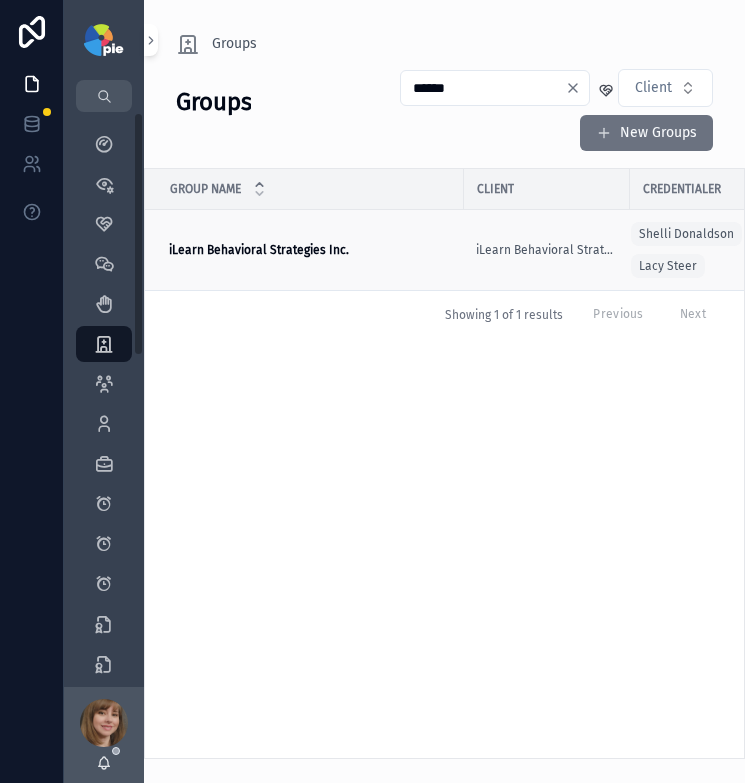 type on "******" 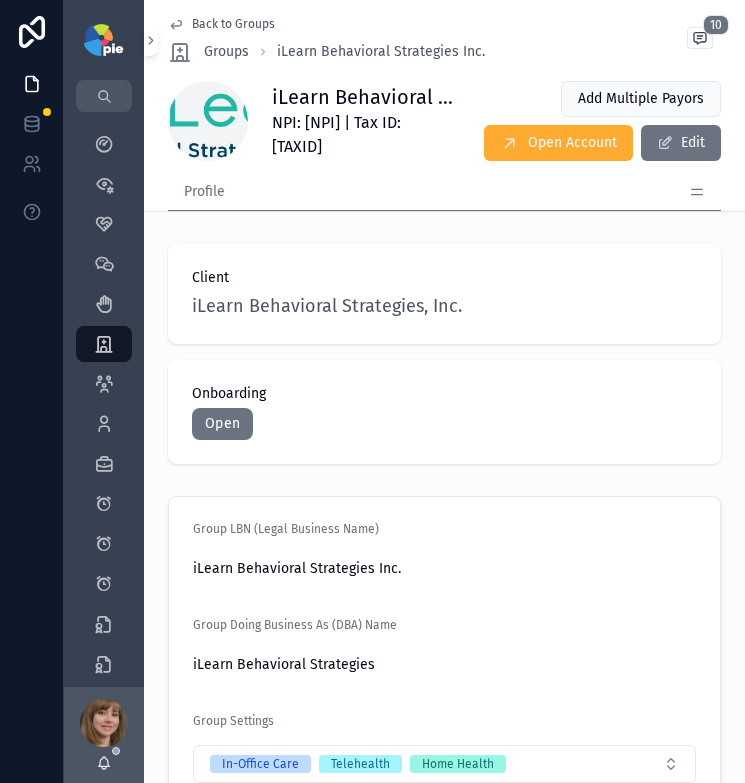 click 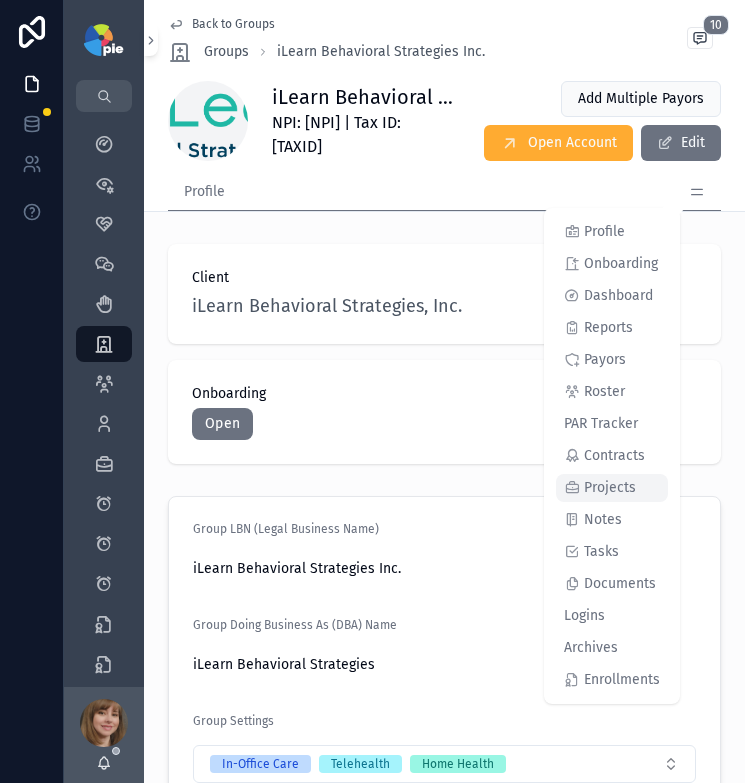 click on "Projects" at bounding box center [610, 488] 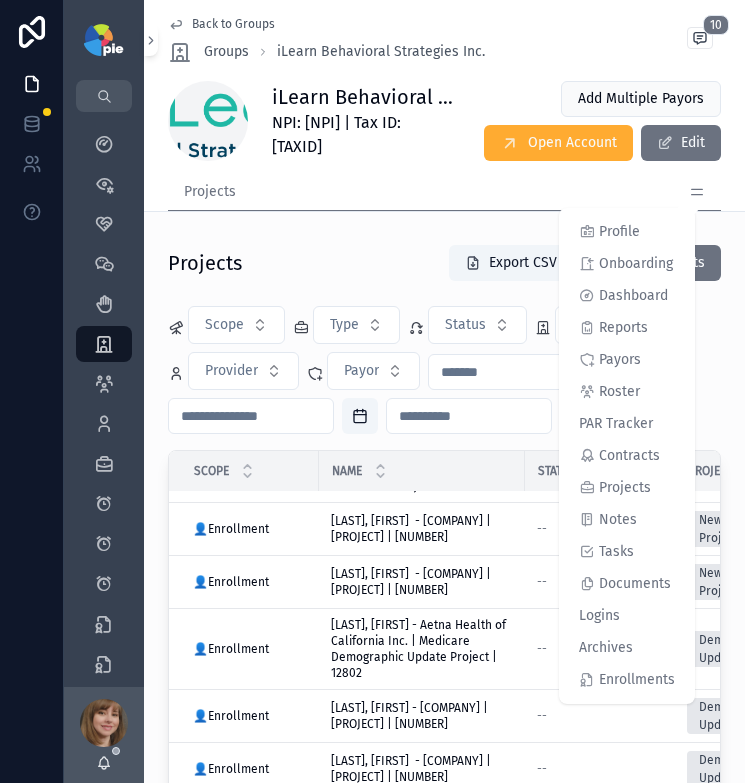 scroll, scrollTop: 456, scrollLeft: 0, axis: vertical 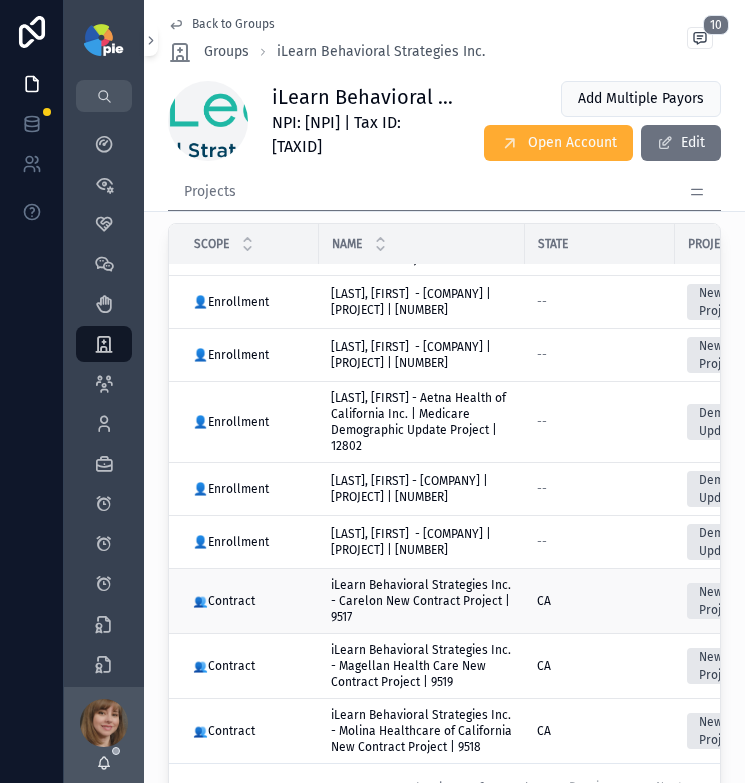 click on "iLearn Behavioral Strategies Inc. - Carelon New Contract Project | 9517" at bounding box center [422, 601] 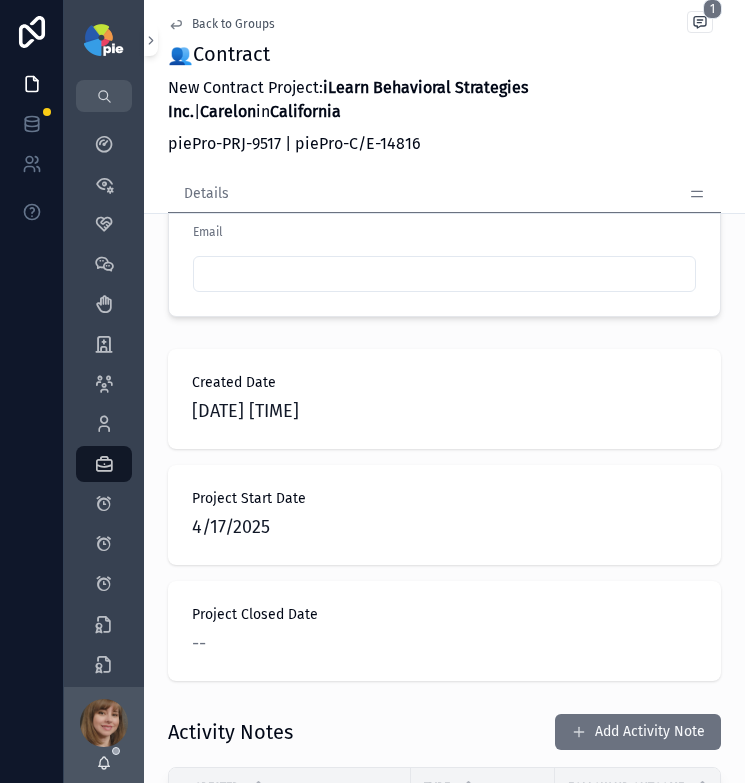 scroll, scrollTop: 1368, scrollLeft: 0, axis: vertical 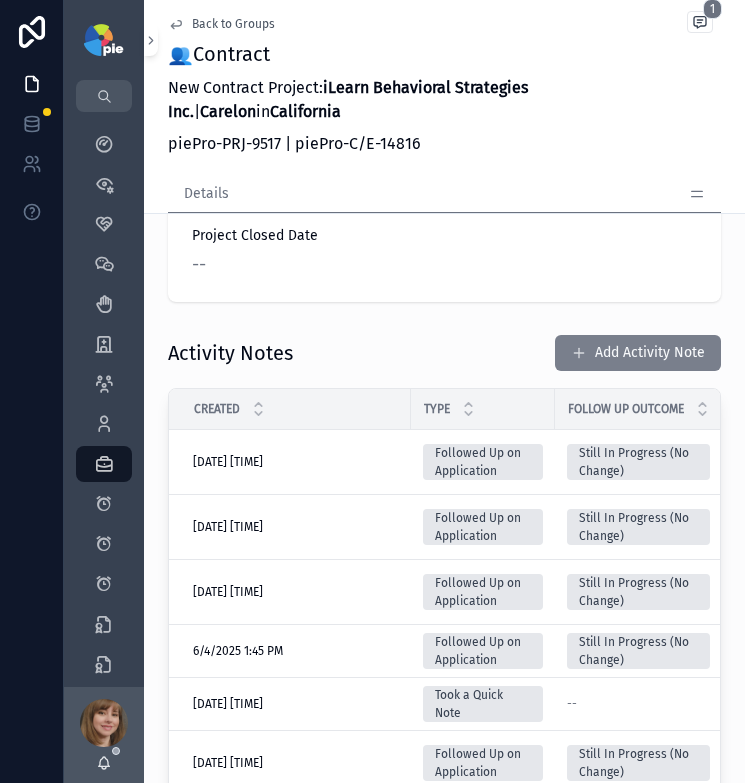 click on "Add Activity Note" at bounding box center [638, 353] 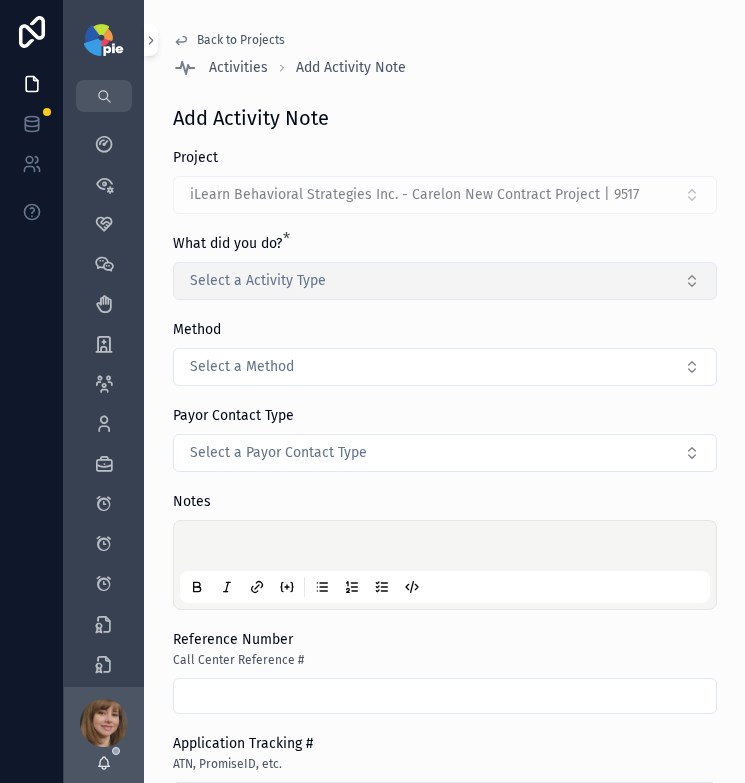 click on "Select a Activity Type" at bounding box center [445, 281] 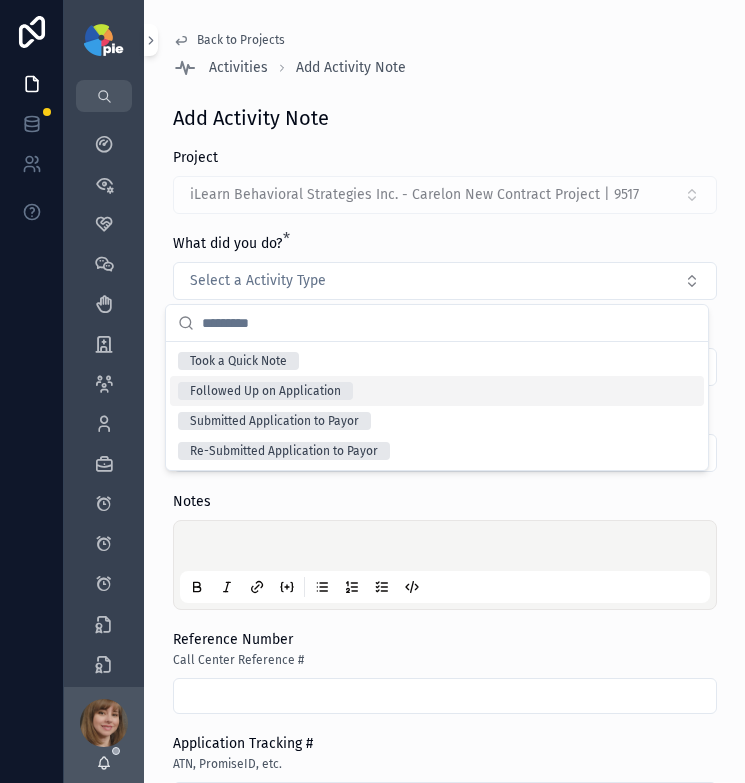 click on "Followed Up on Application" at bounding box center (265, 391) 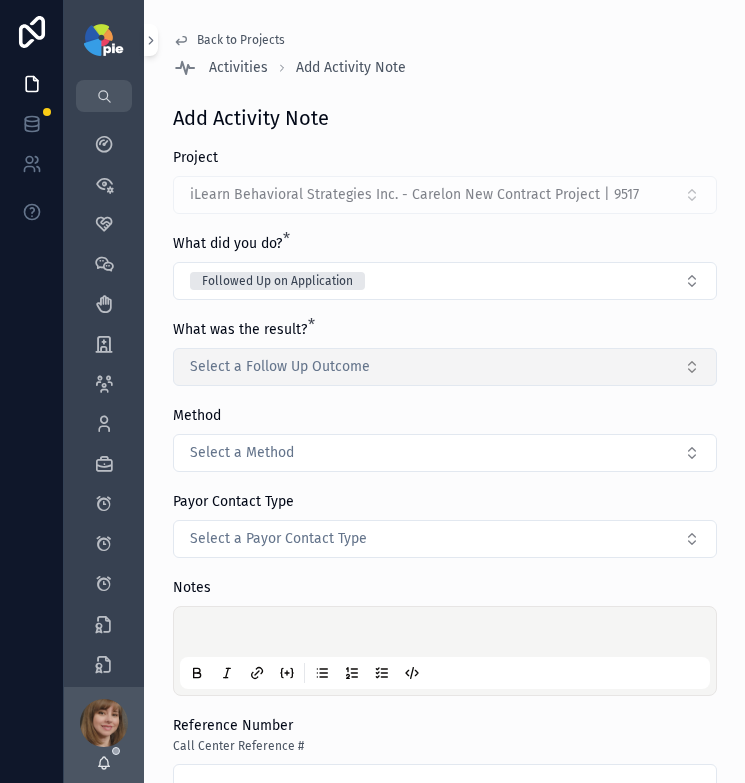 click on "Select a Follow Up Outcome" at bounding box center (280, 367) 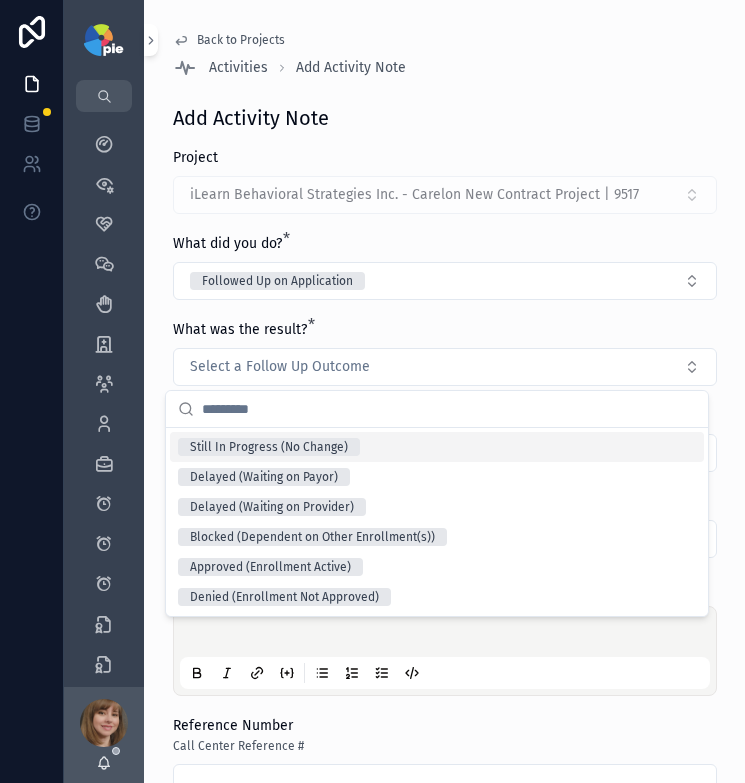 click on "Still In Progress (No Change)" at bounding box center (269, 447) 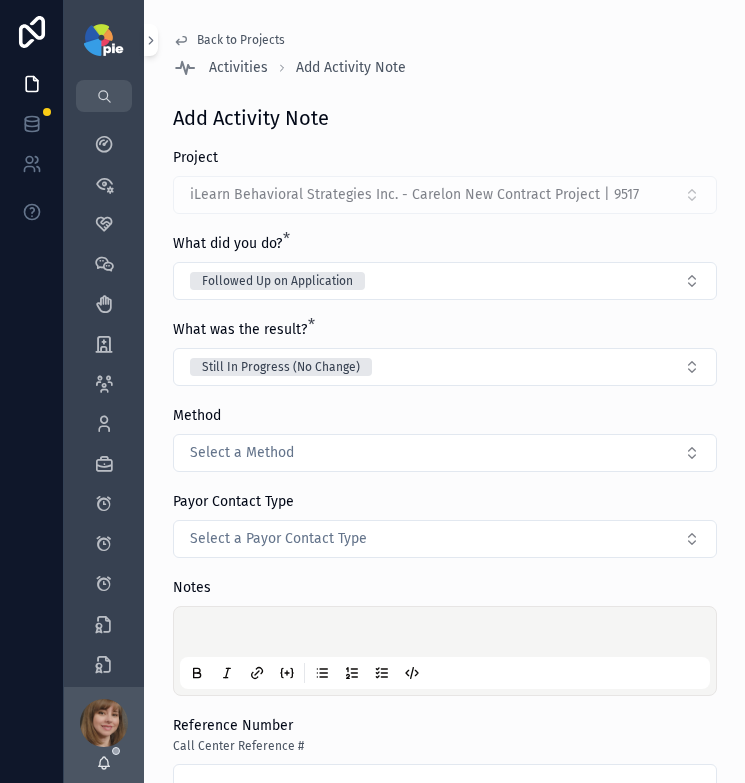 click on "Select a Method" at bounding box center (445, 453) 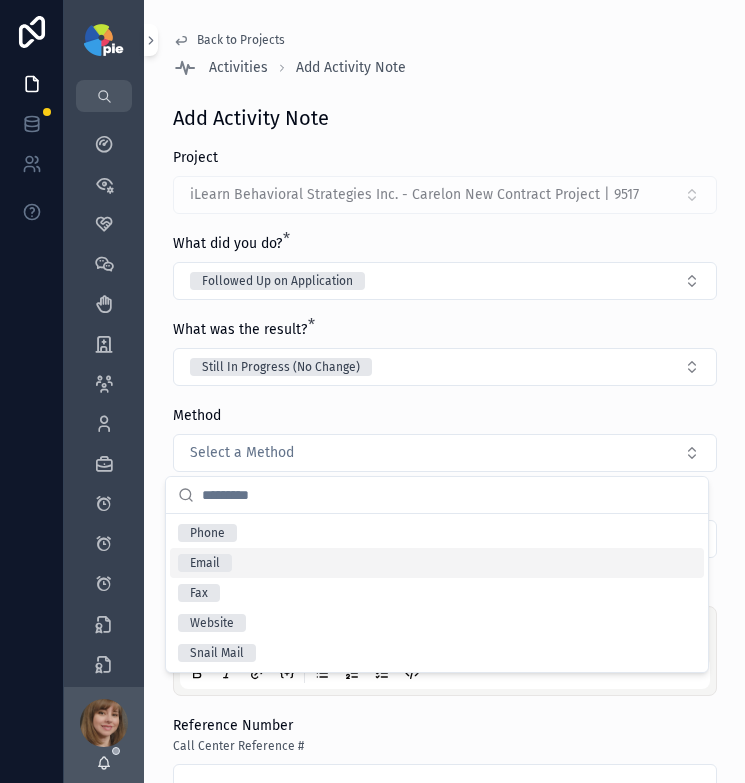 click on "Email" at bounding box center (437, 563) 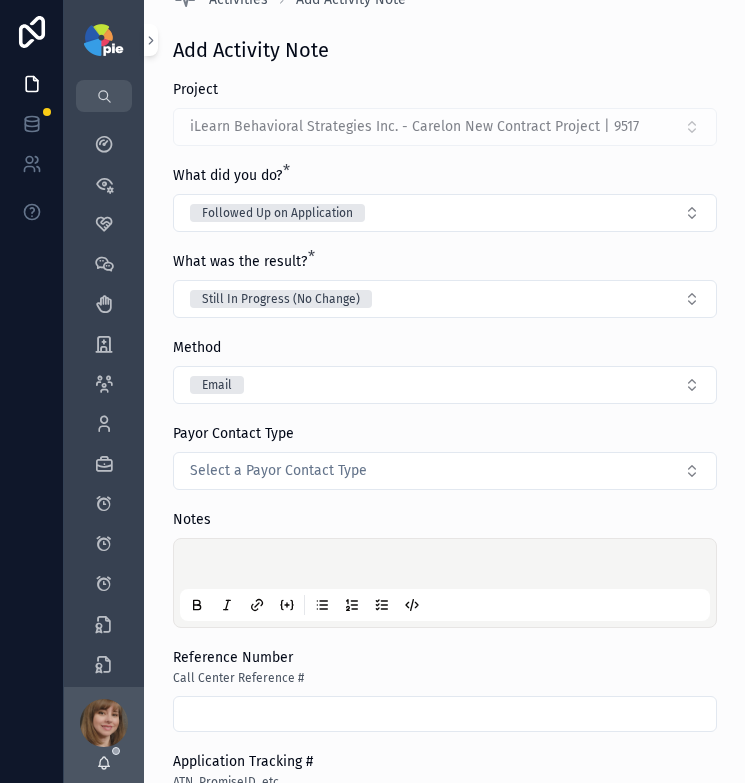 scroll, scrollTop: 341, scrollLeft: 0, axis: vertical 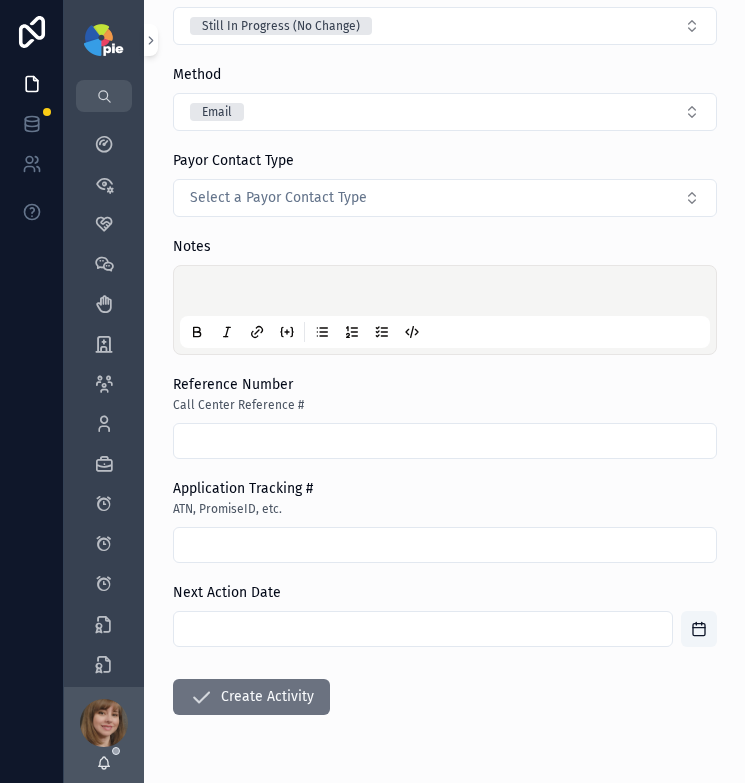 click at bounding box center [445, 310] 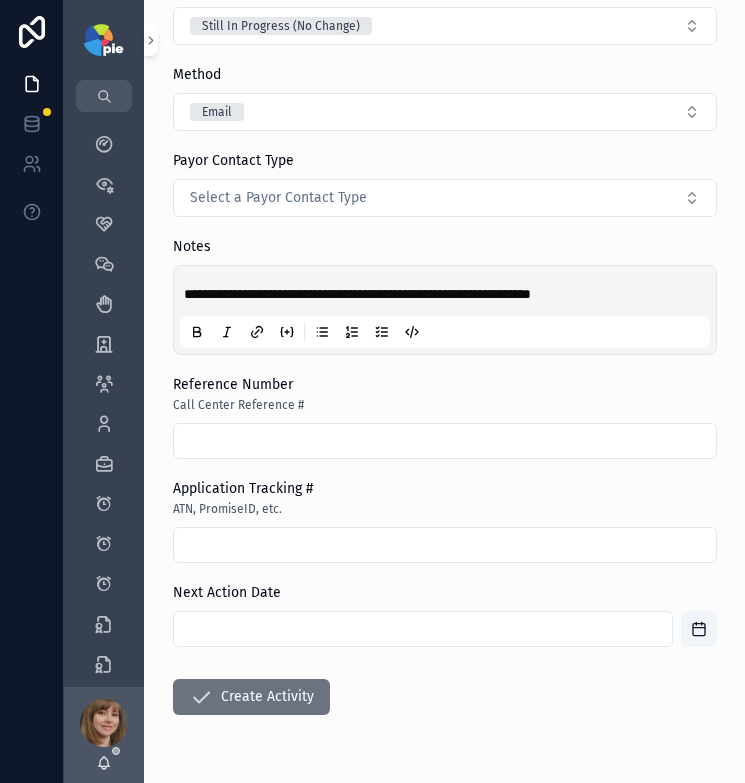click at bounding box center [423, 629] 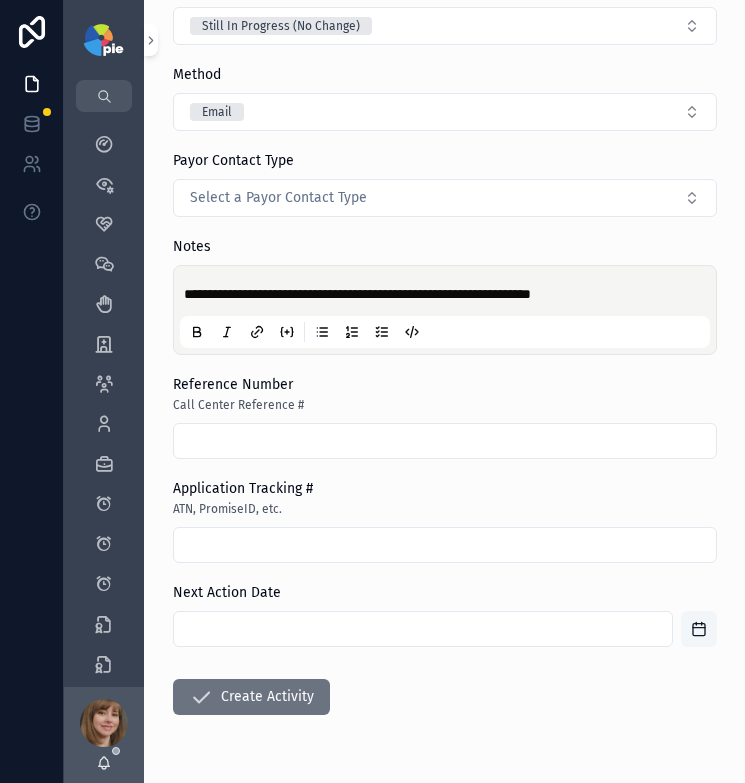 click at bounding box center [699, 629] 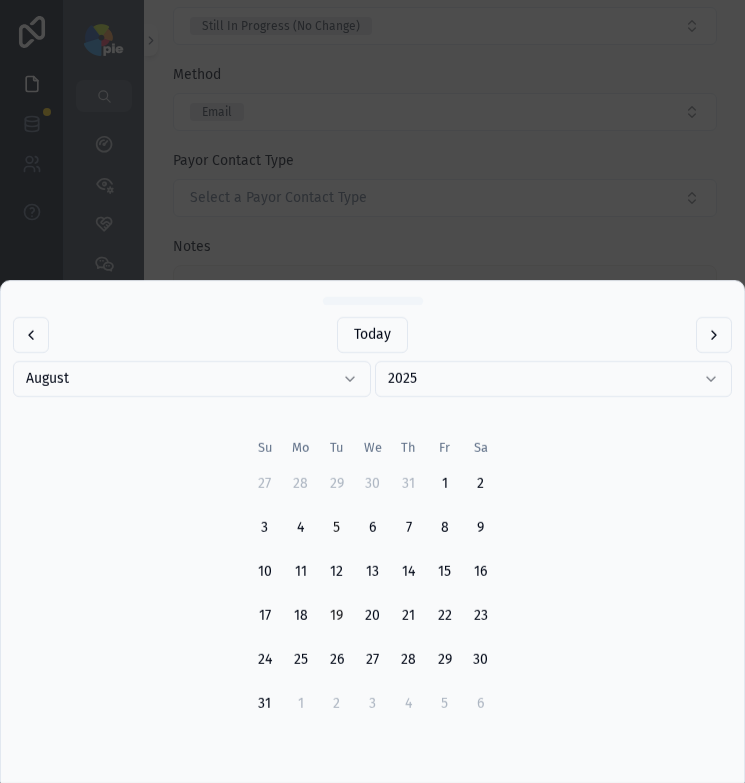 click on "19" at bounding box center (337, 616) 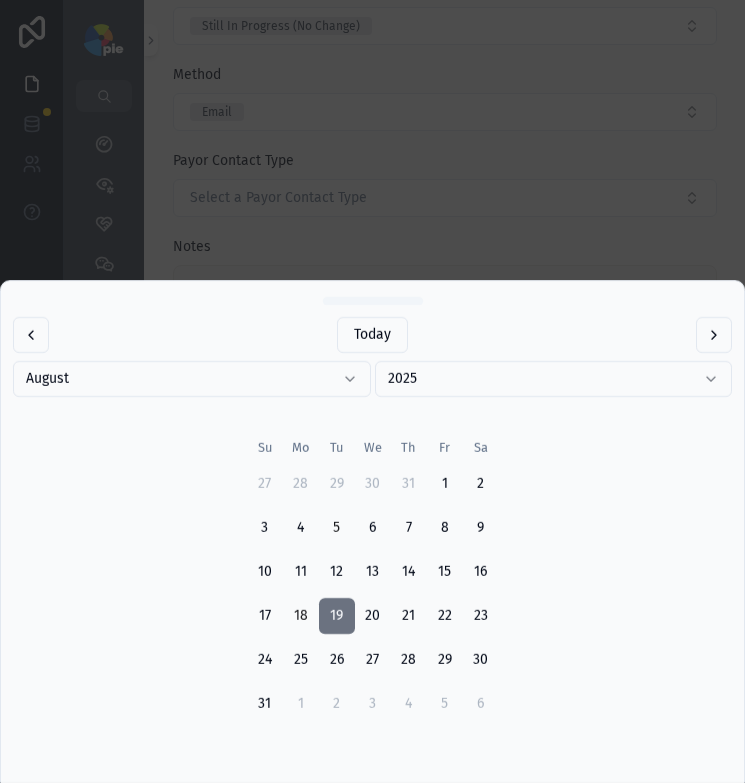 click on "18" at bounding box center [301, 616] 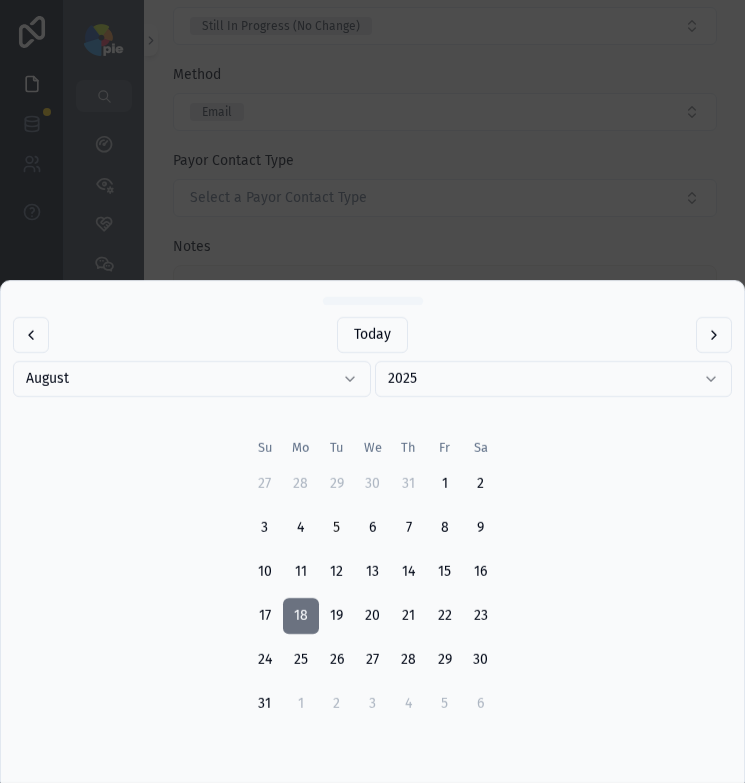 click at bounding box center [372, 391] 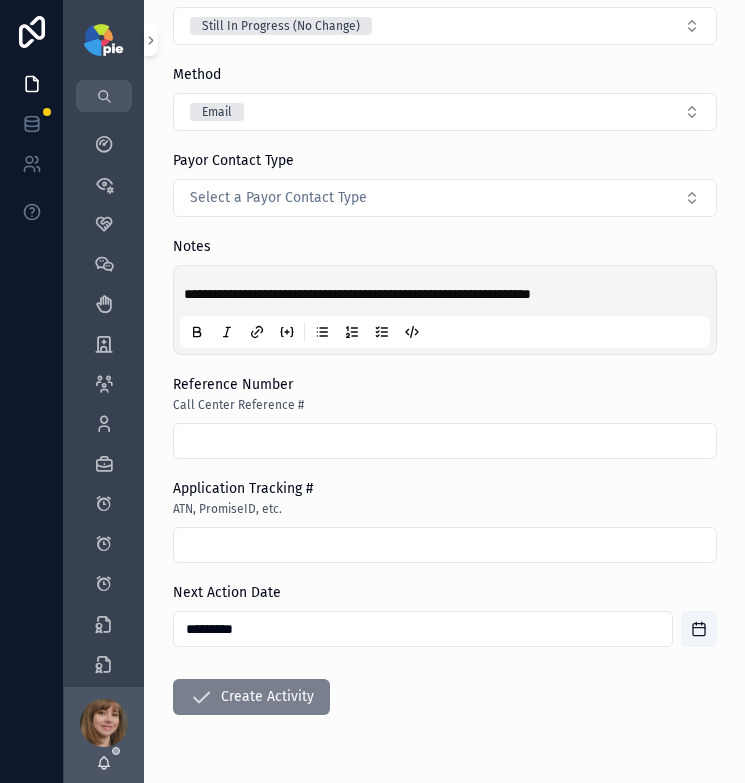 click on "Create Activity" at bounding box center (251, 697) 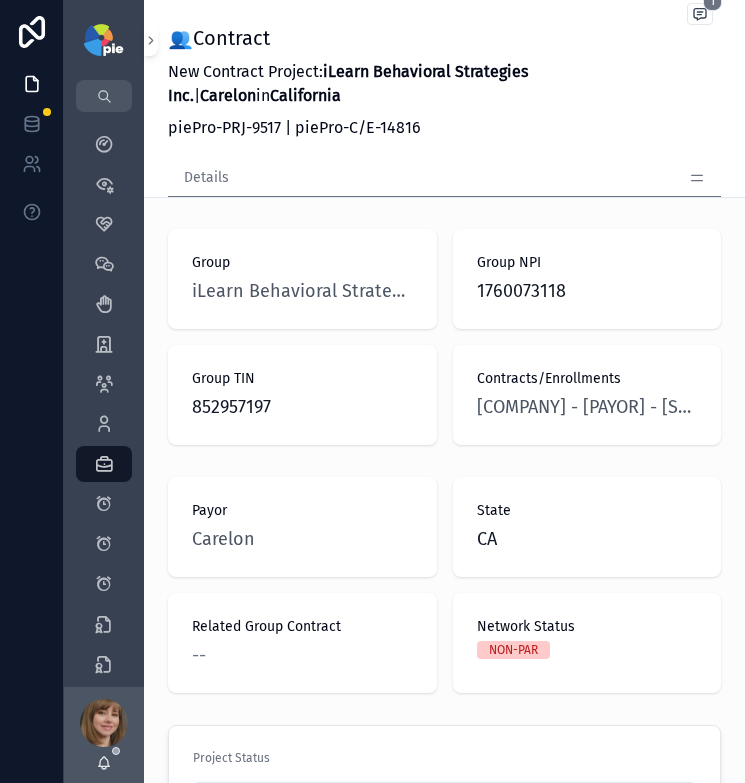 scroll, scrollTop: 0, scrollLeft: 0, axis: both 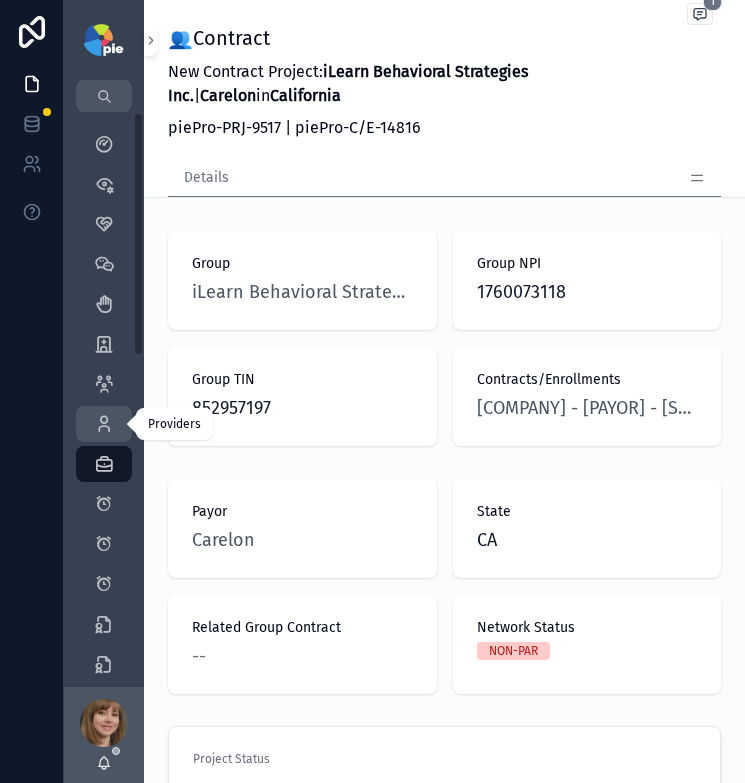 click at bounding box center [104, 424] 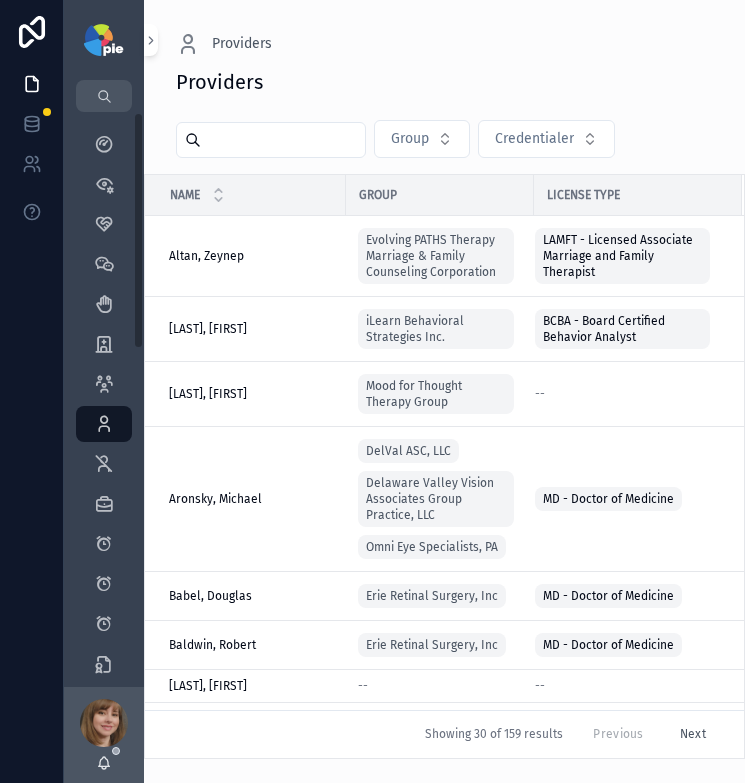 click at bounding box center [283, 140] 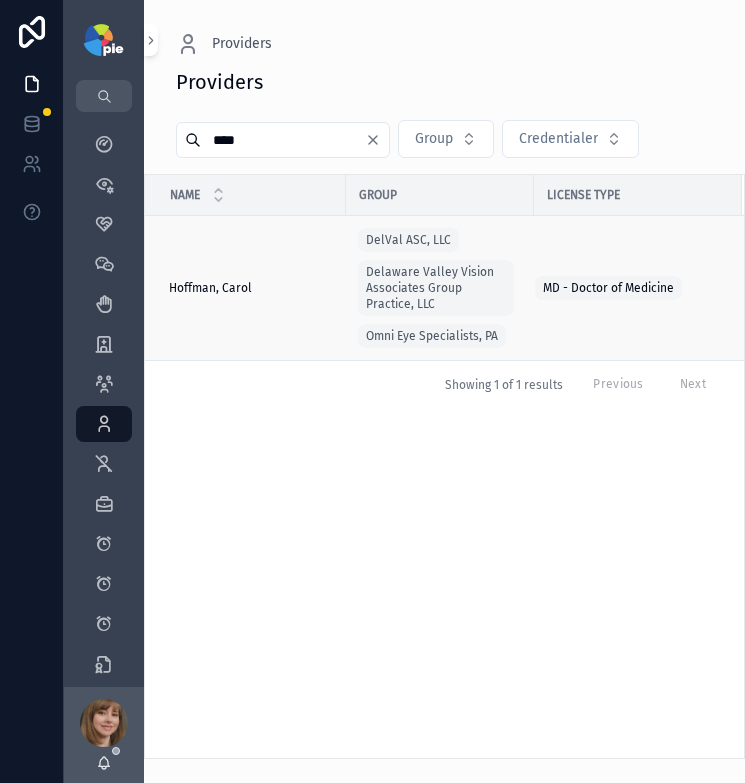 type on "****" 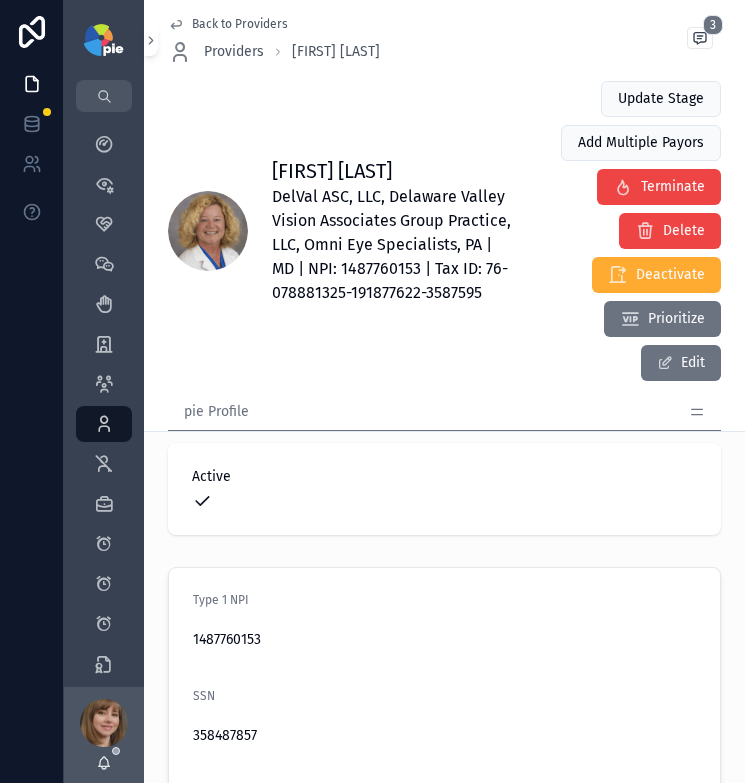 scroll, scrollTop: 0, scrollLeft: 0, axis: both 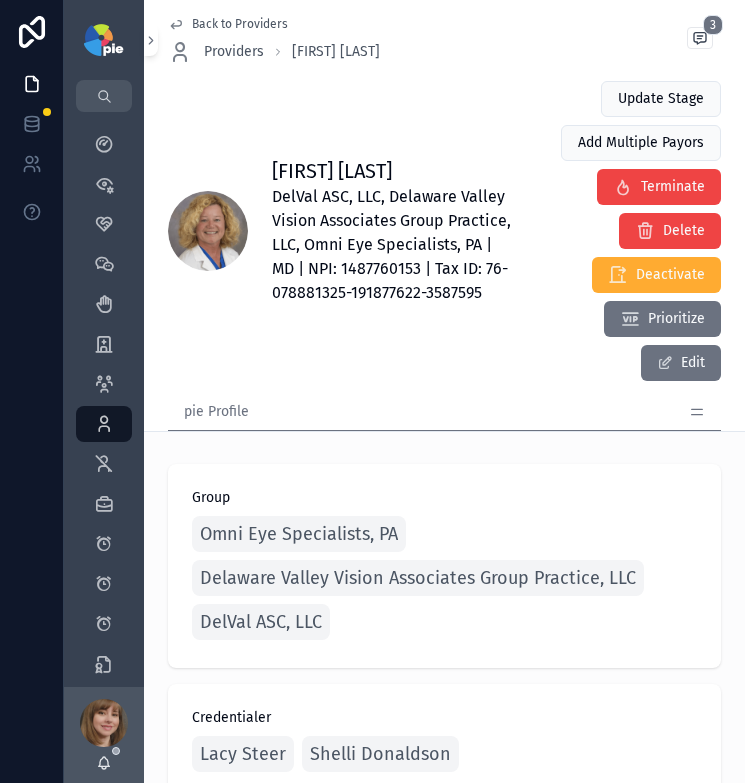 click on "pie Profile" at bounding box center [444, 412] 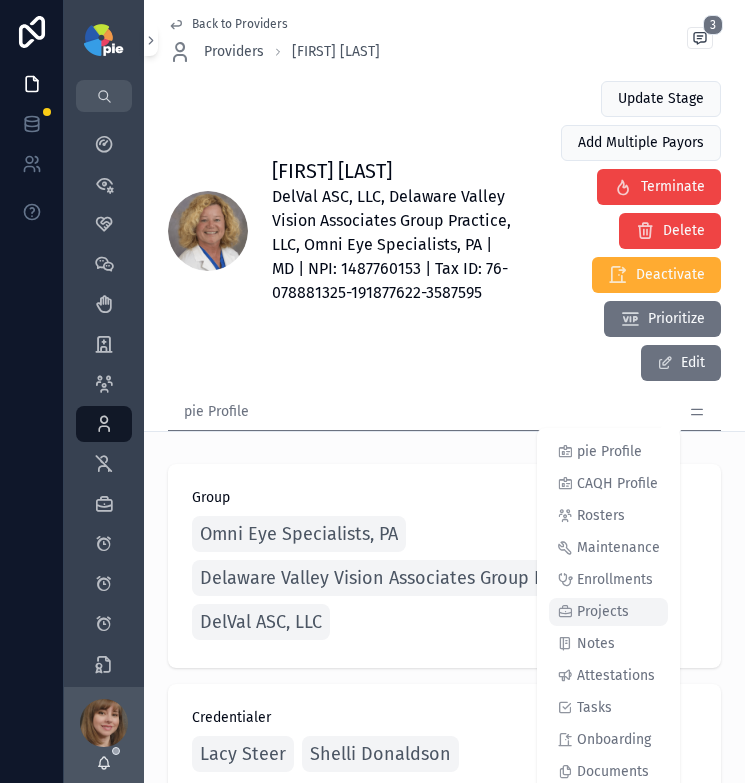 click on "Projects" at bounding box center [603, 612] 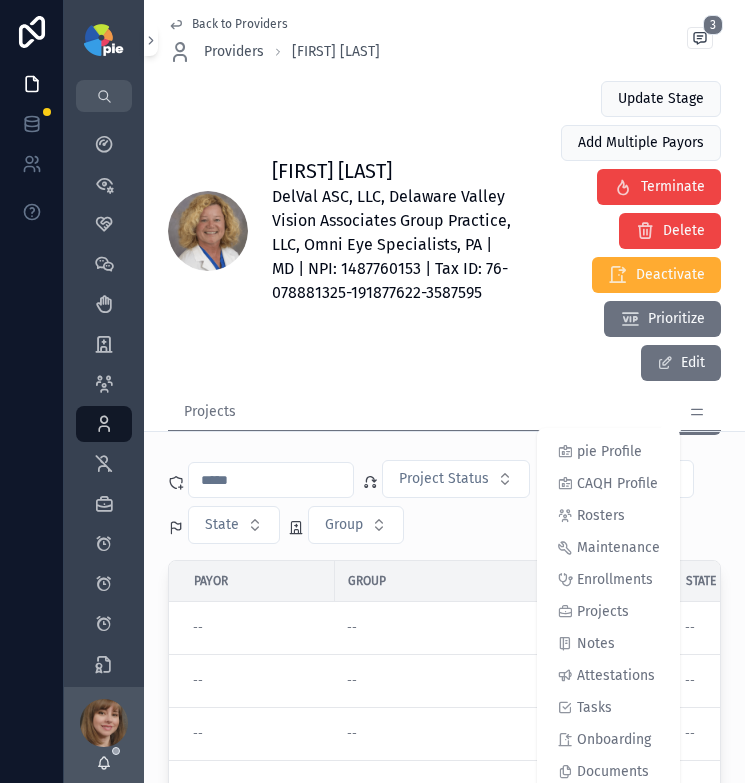 scroll, scrollTop: 72, scrollLeft: 0, axis: vertical 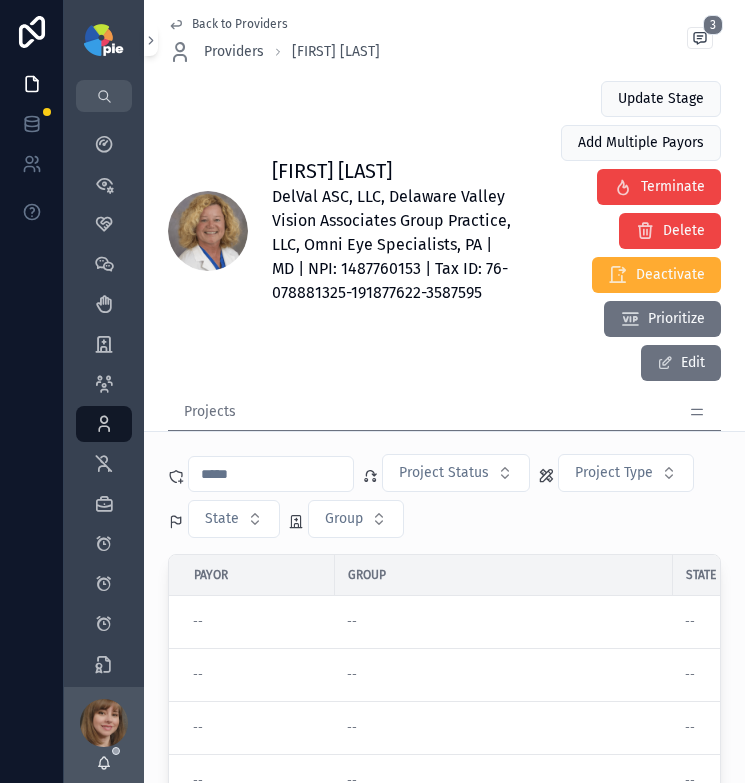 click on "Projects" at bounding box center [444, 412] 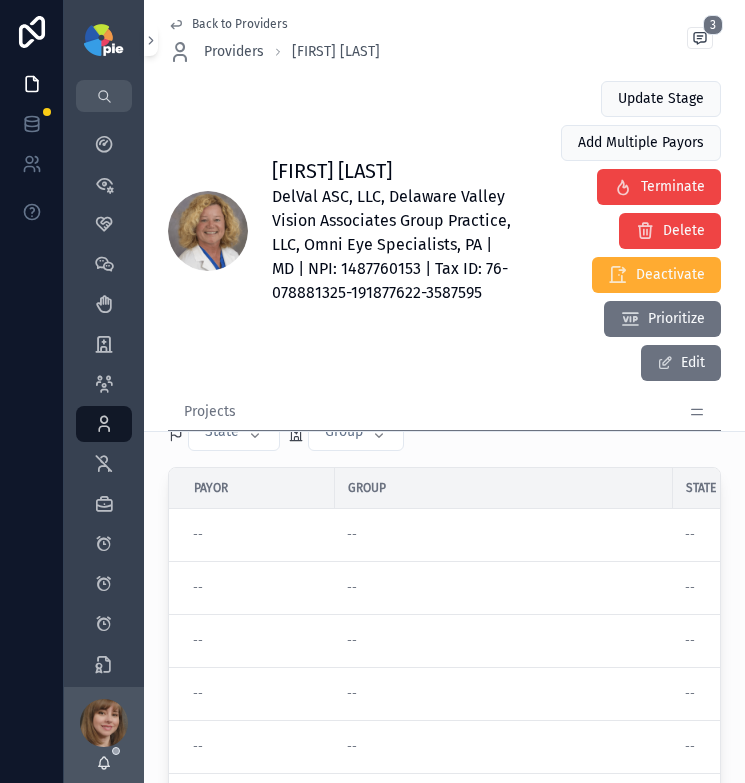 scroll, scrollTop: 171, scrollLeft: 0, axis: vertical 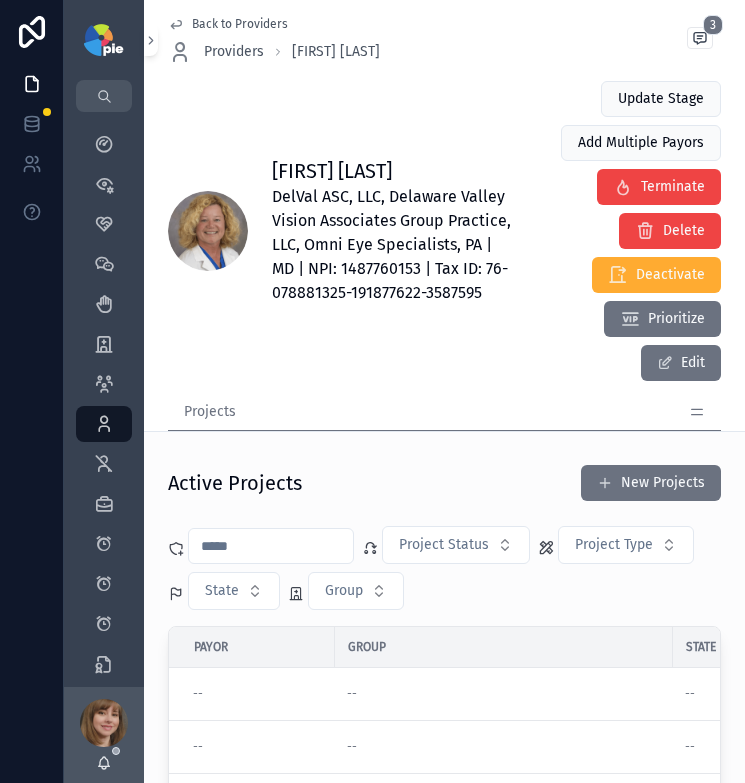 click at bounding box center (271, 546) 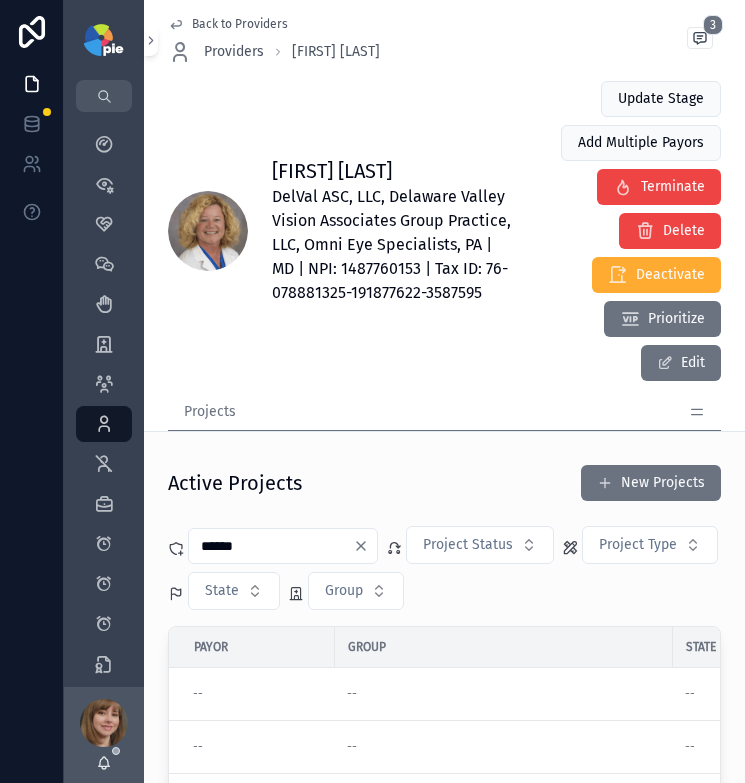 scroll, scrollTop: 0, scrollLeft: 0, axis: both 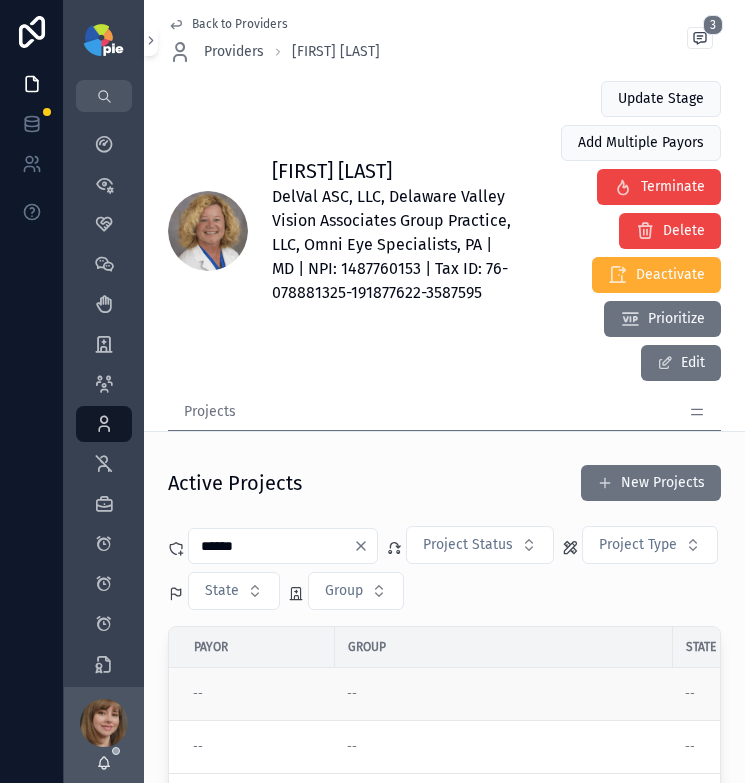 type on "******" 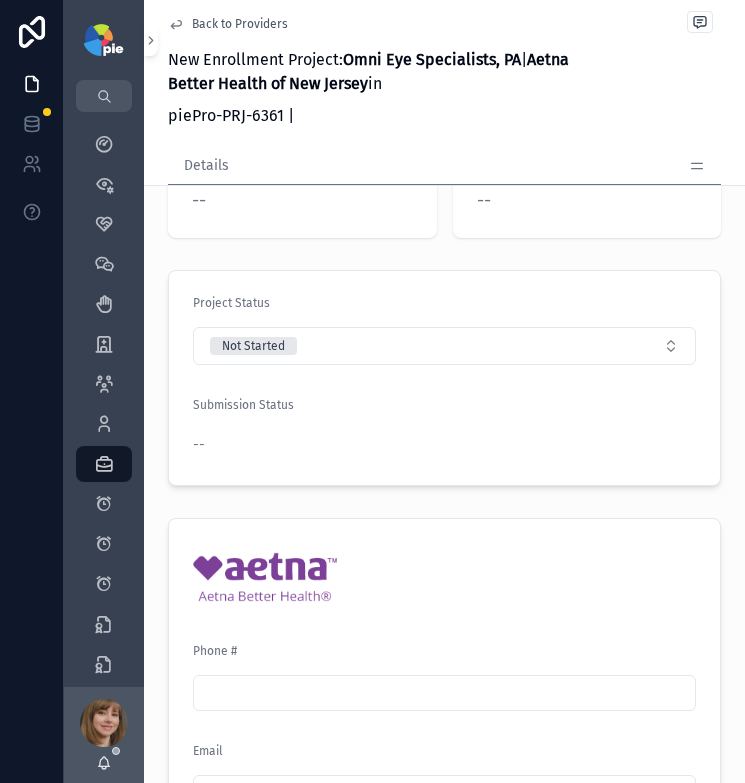 scroll, scrollTop: 800, scrollLeft: 0, axis: vertical 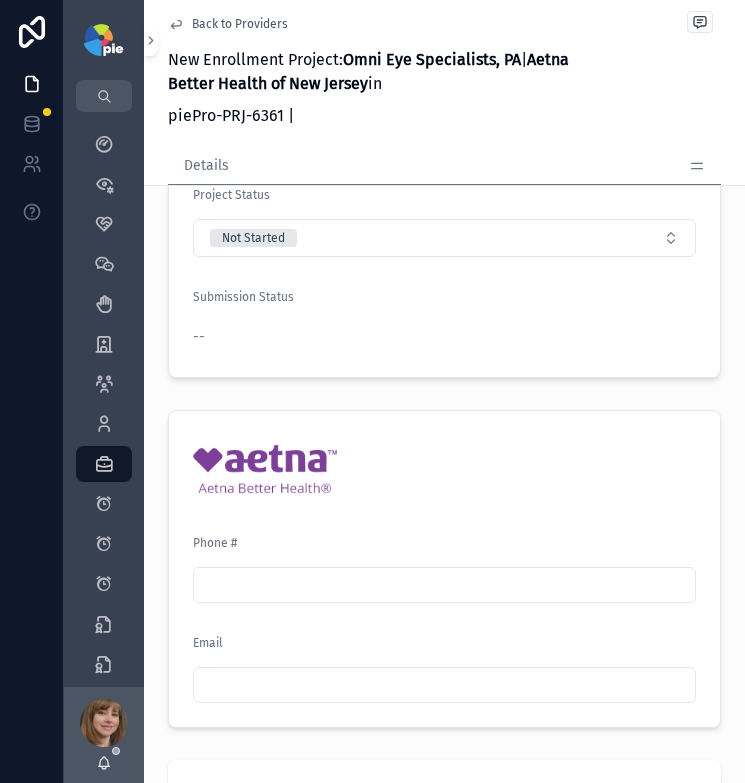click on "Back to Providers" at bounding box center [240, 24] 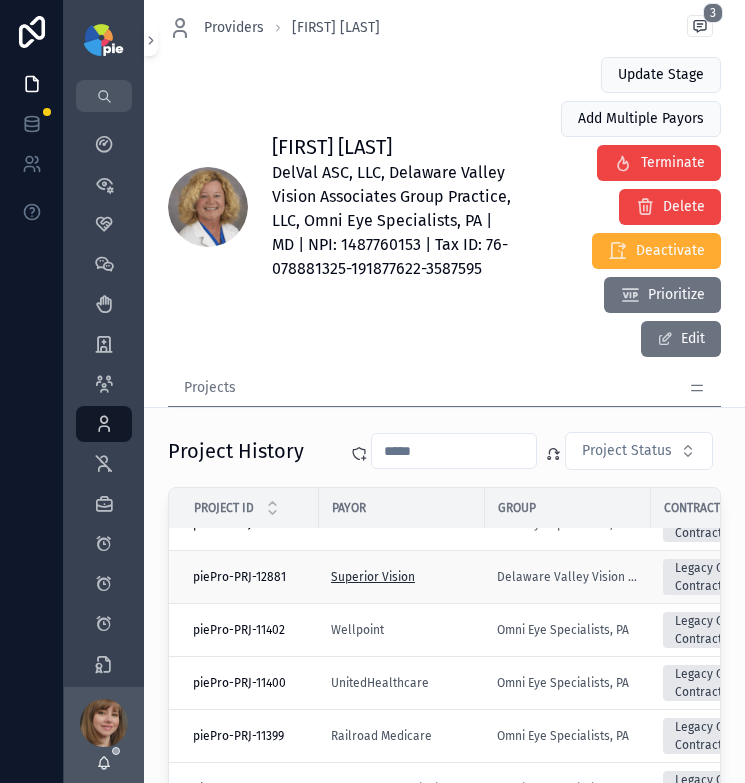 scroll, scrollTop: 45, scrollLeft: 0, axis: vertical 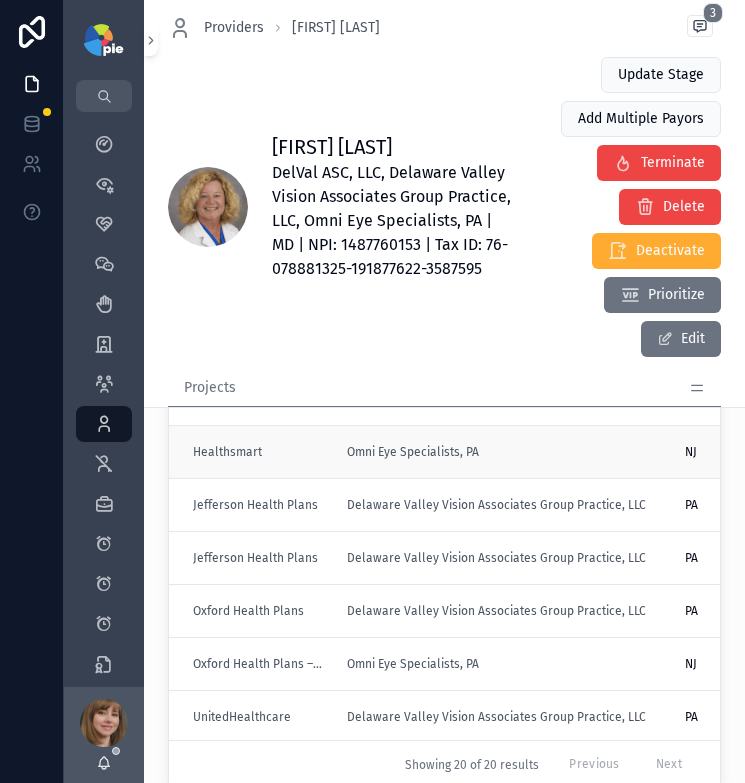 click on "Healthsmart" at bounding box center (258, 452) 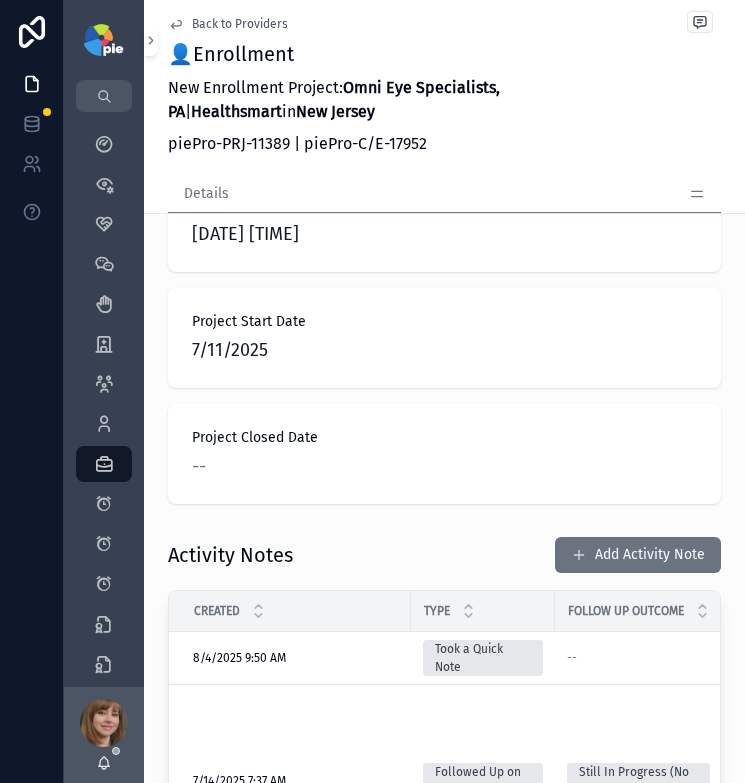 scroll, scrollTop: 1438, scrollLeft: 0, axis: vertical 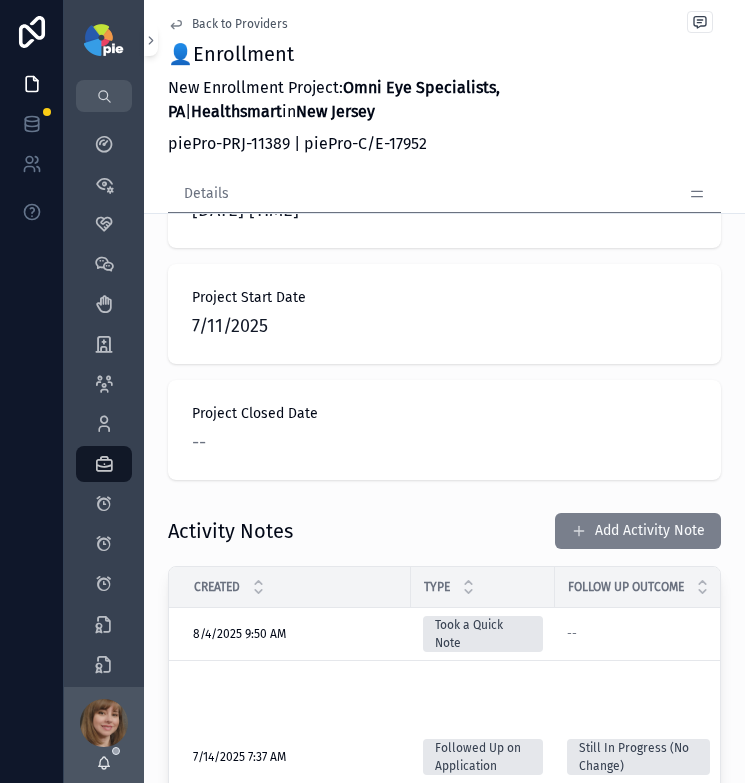 click on "Add Activity Note" at bounding box center (638, 531) 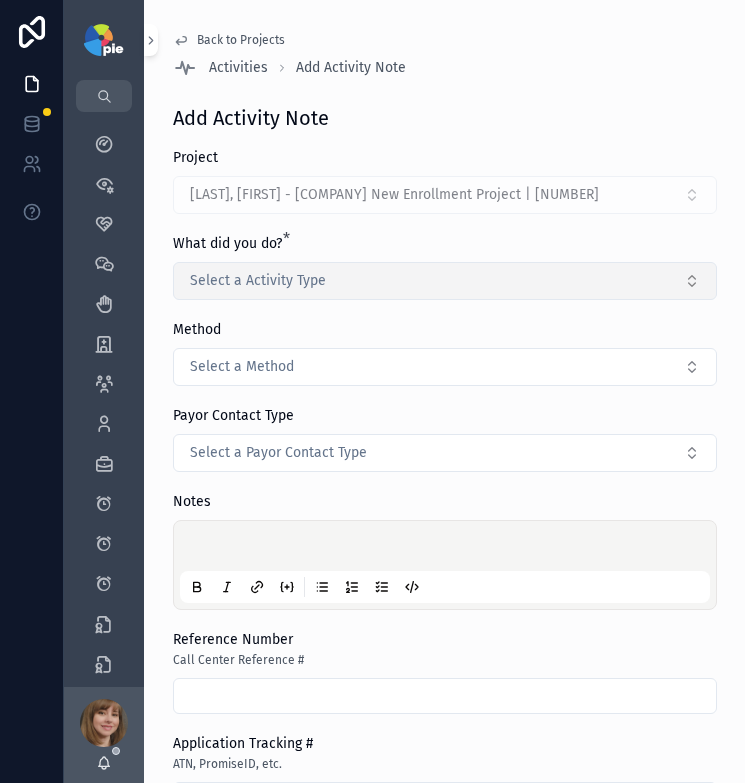 click on "Select a Activity Type" at bounding box center (258, 281) 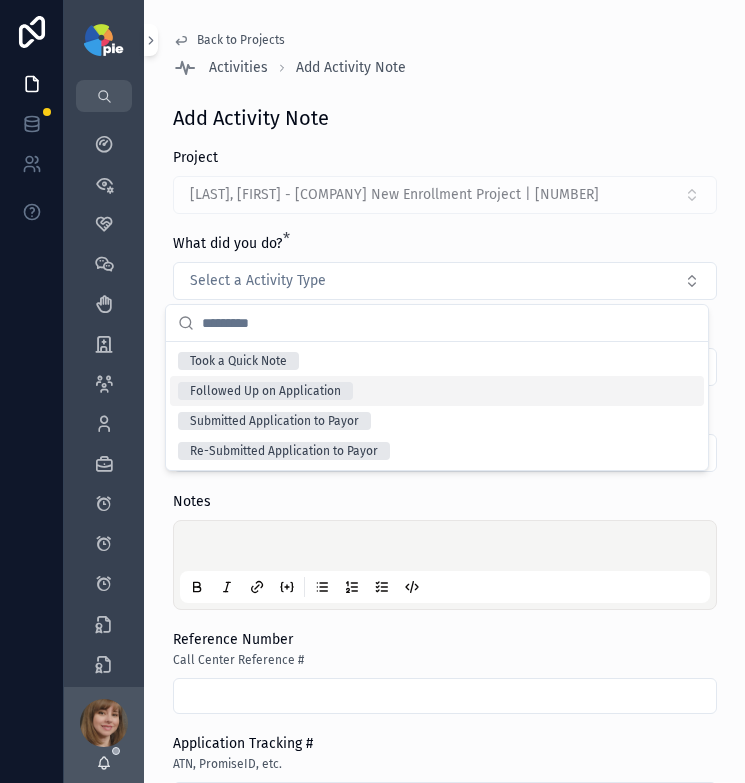 click on "Followed Up on Application" at bounding box center (265, 391) 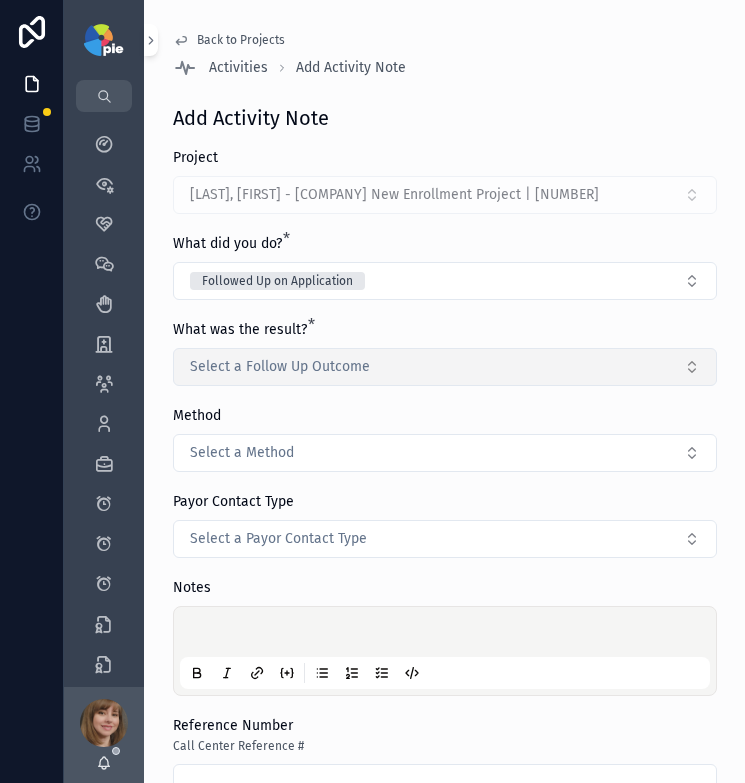 click on "Select a Follow Up Outcome" at bounding box center (280, 367) 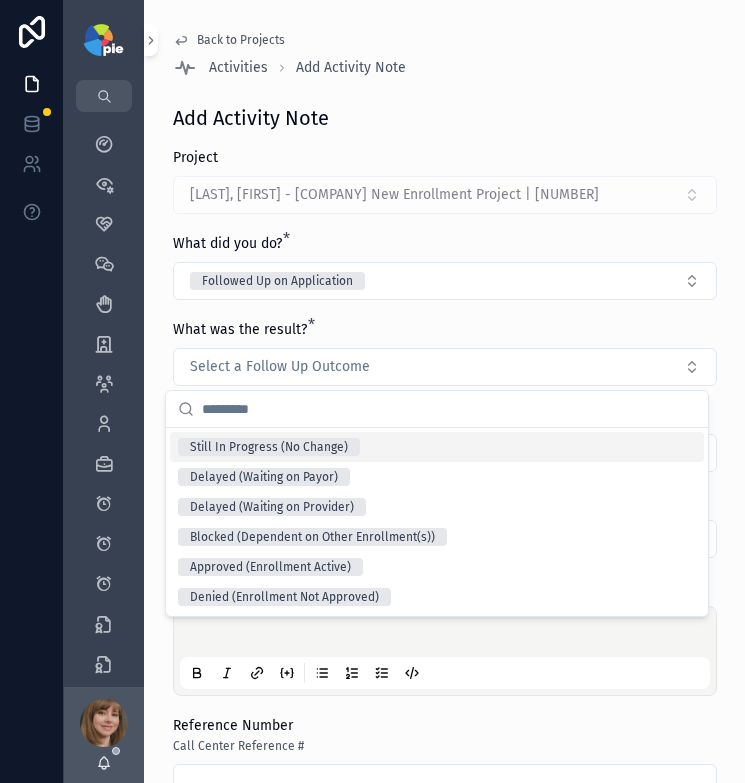 click on "Still In Progress (No Change)" at bounding box center (269, 447) 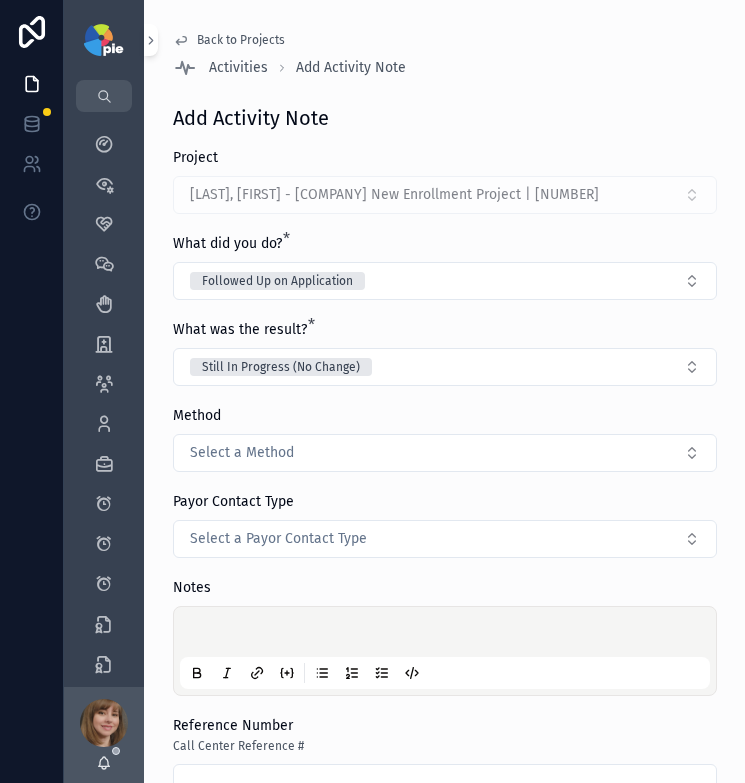 click at bounding box center [449, 635] 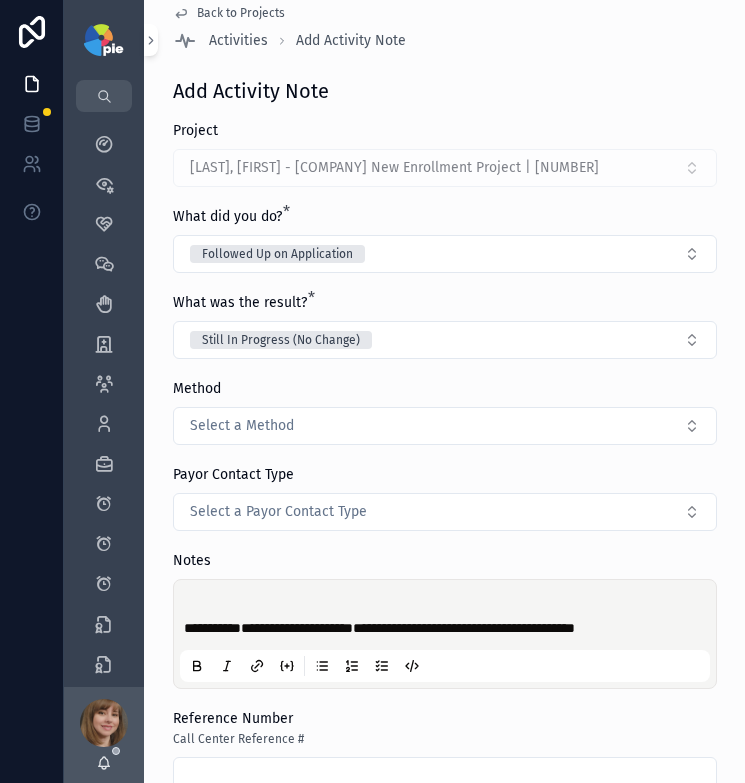 scroll, scrollTop: 306, scrollLeft: 0, axis: vertical 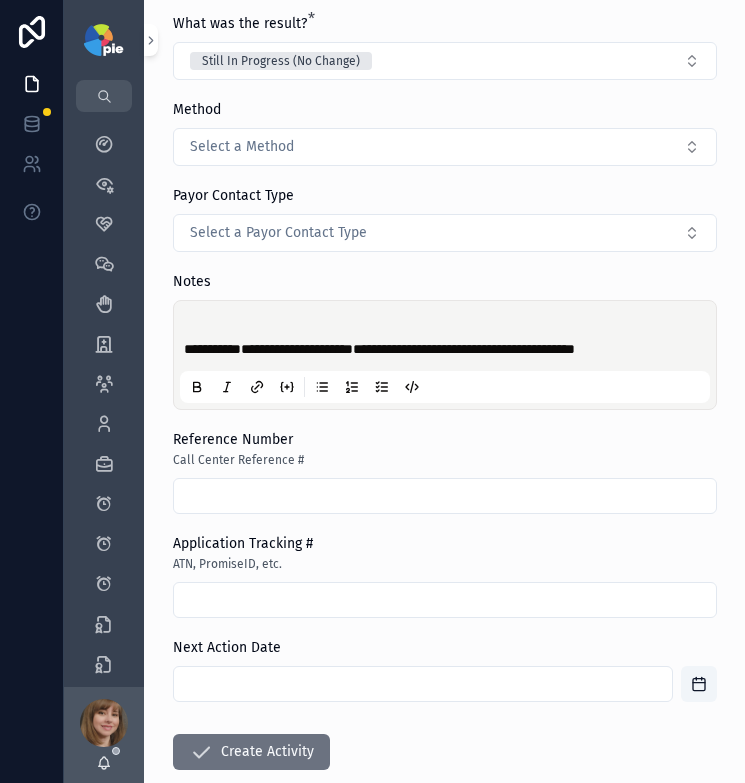 click at bounding box center [423, 684] 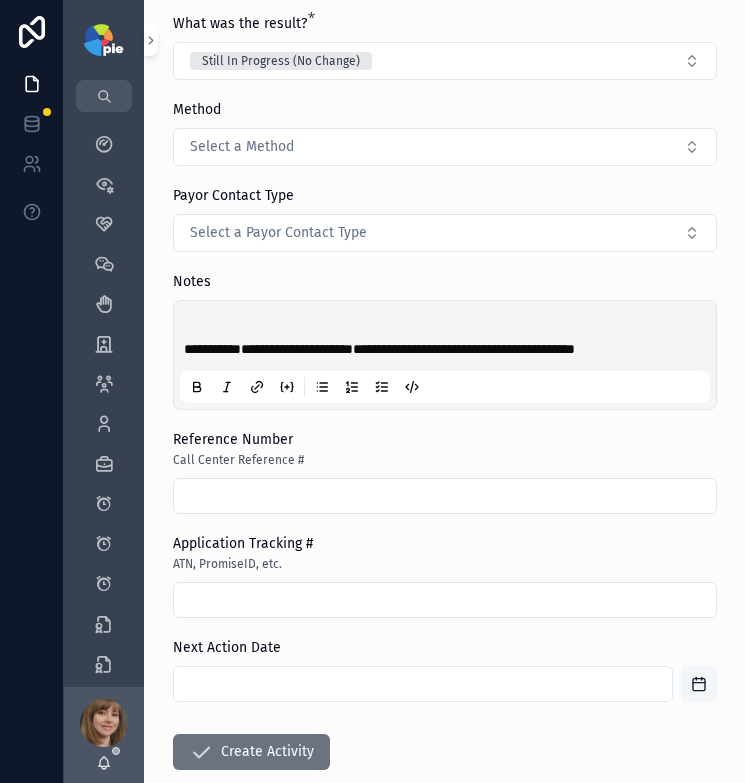click at bounding box center [699, 684] 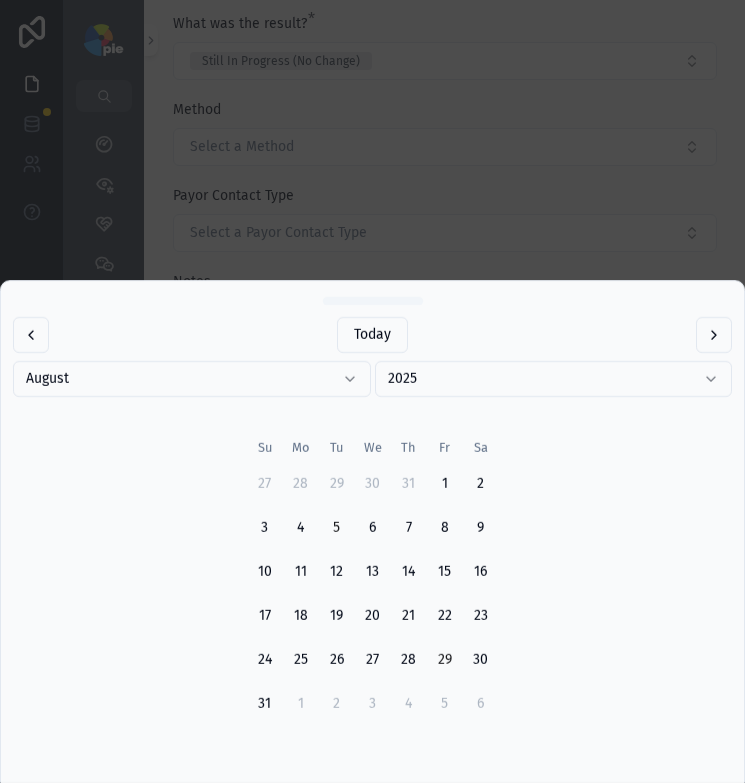 click on "29" at bounding box center (445, 660) 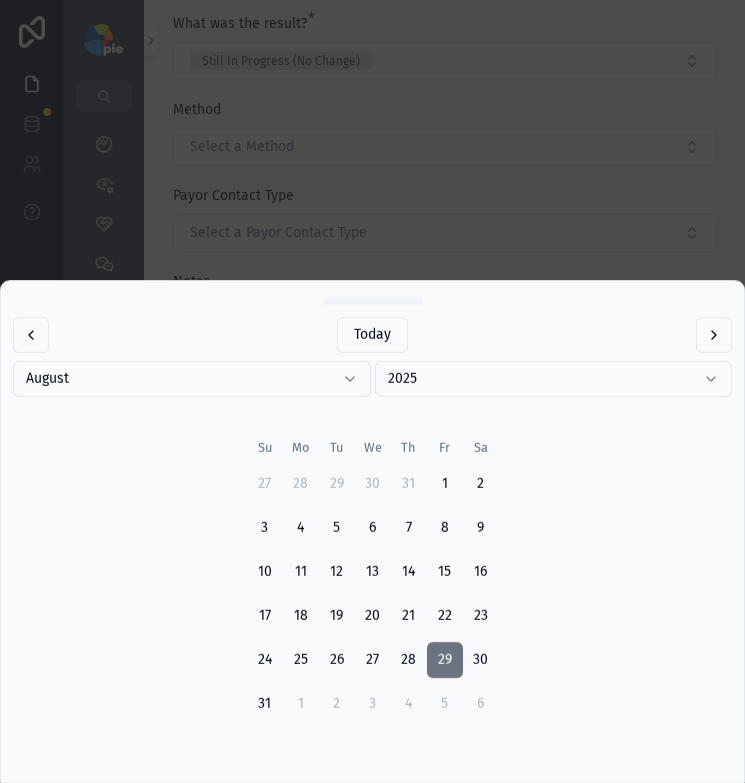 click at bounding box center (372, 391) 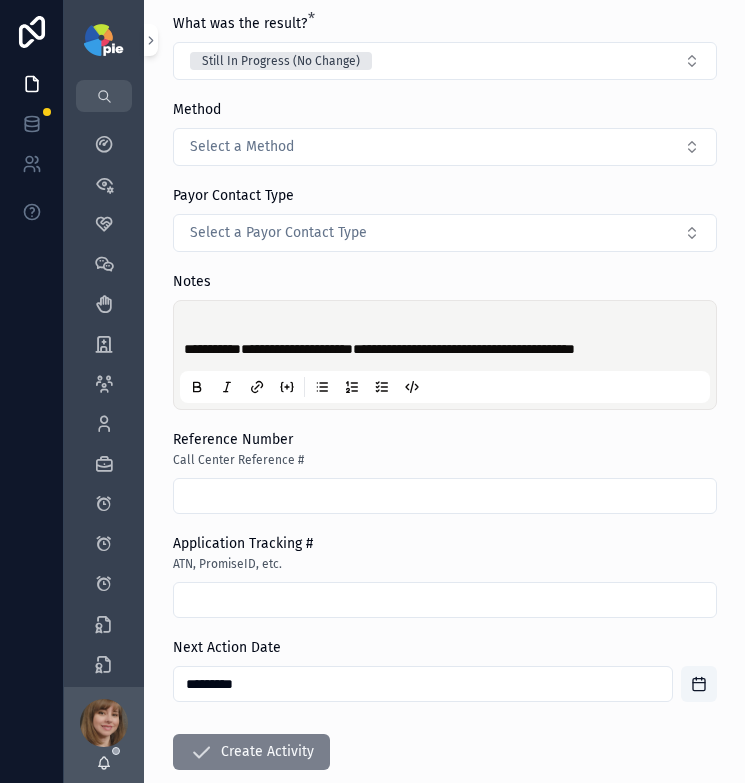 click on "Create Activity" at bounding box center [251, 752] 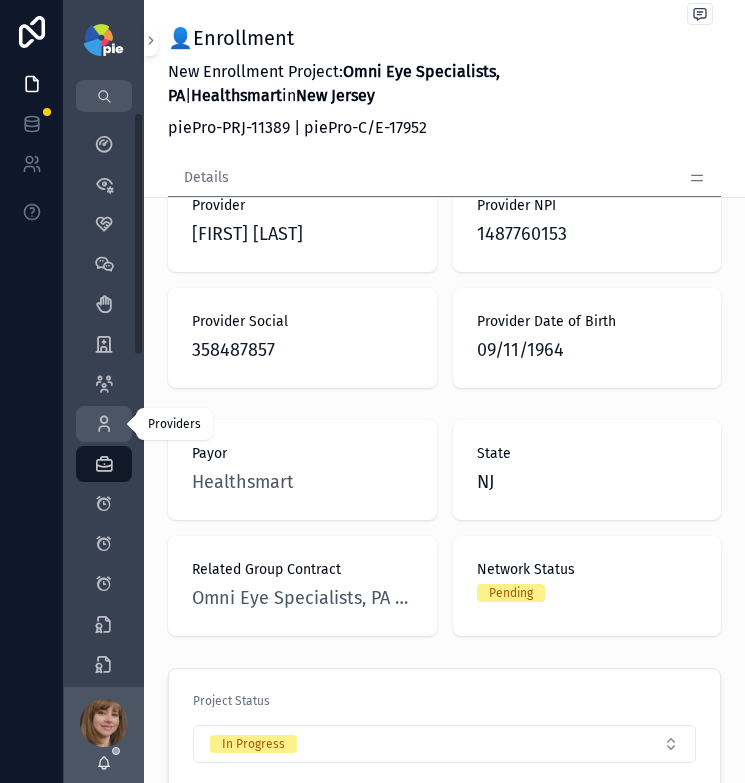 click at bounding box center [104, 424] 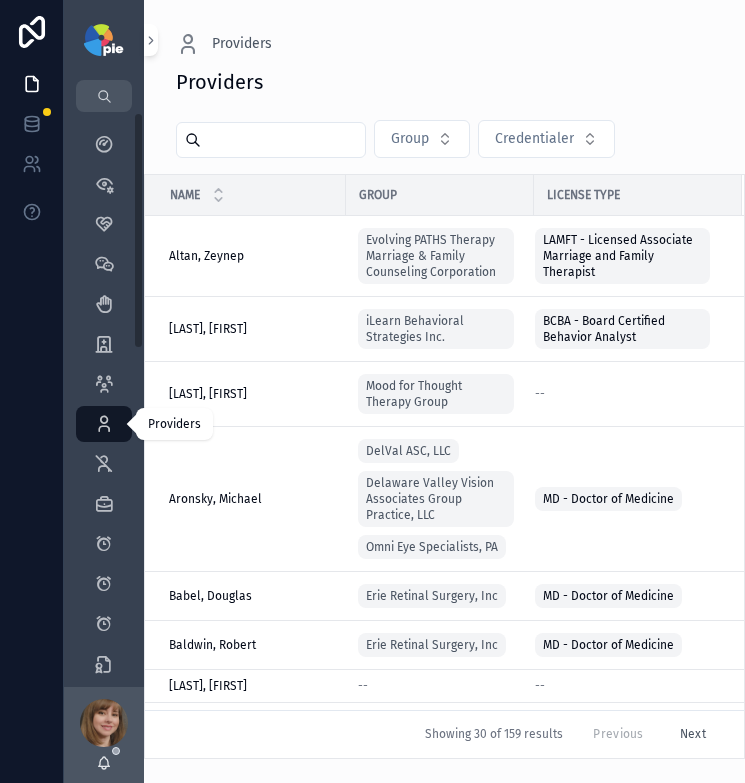 scroll, scrollTop: 0, scrollLeft: 0, axis: both 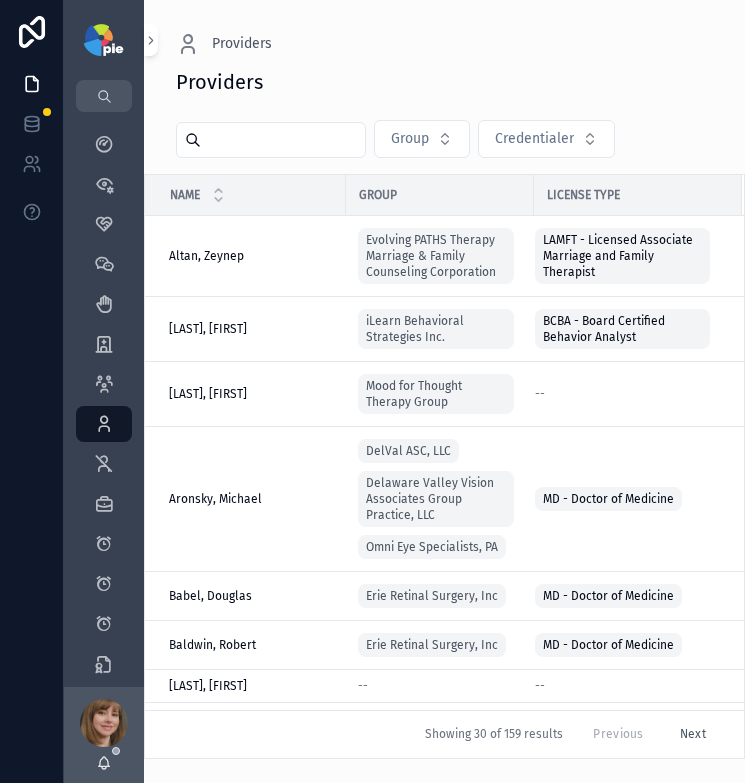 click at bounding box center (283, 140) 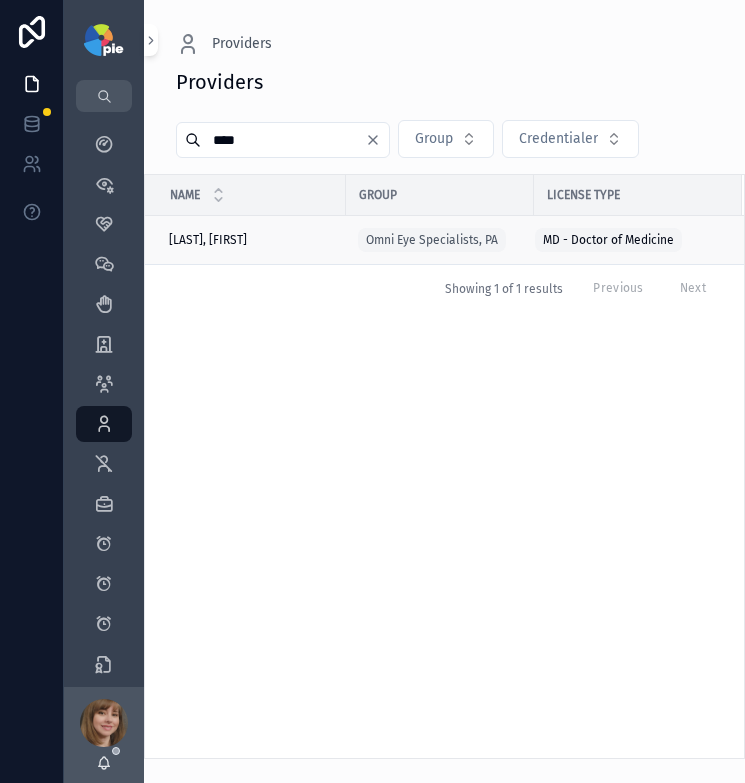 type on "****" 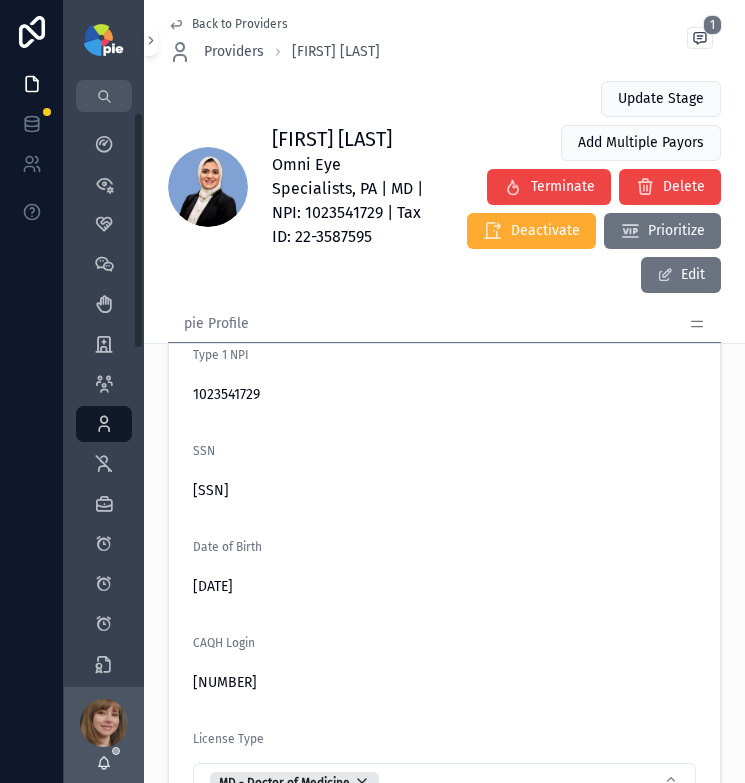 scroll, scrollTop: 140, scrollLeft: 0, axis: vertical 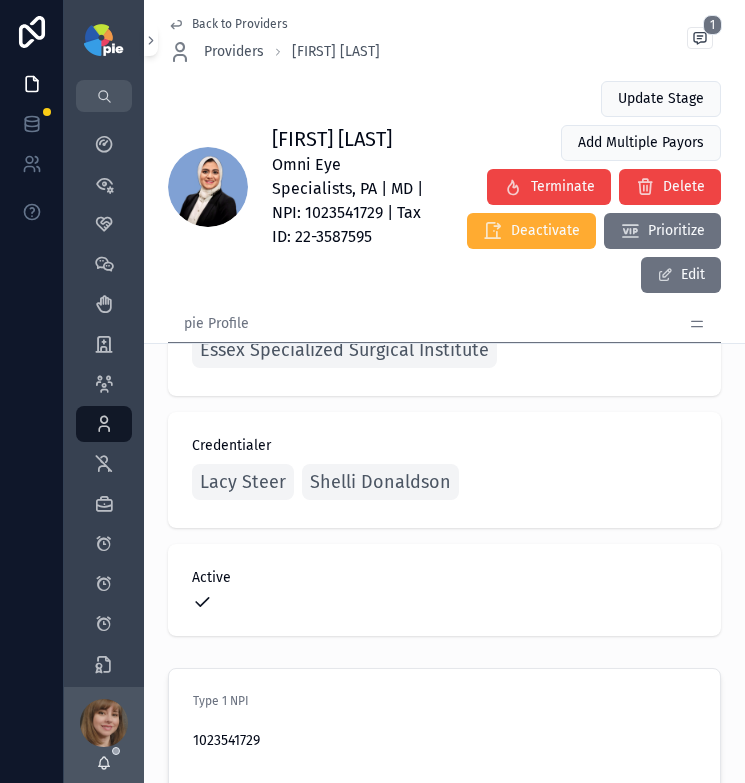 click 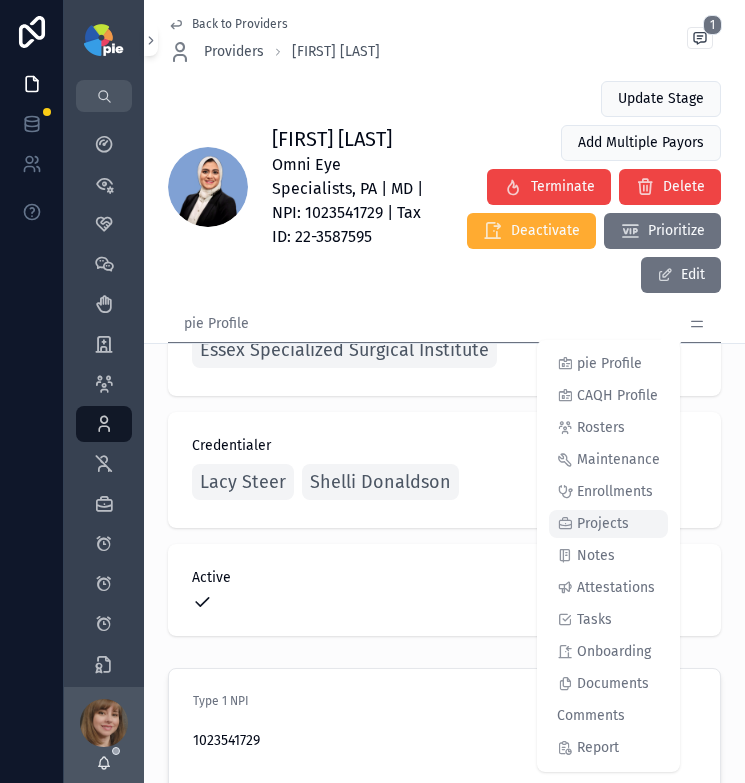 click on "Projects" at bounding box center (603, 524) 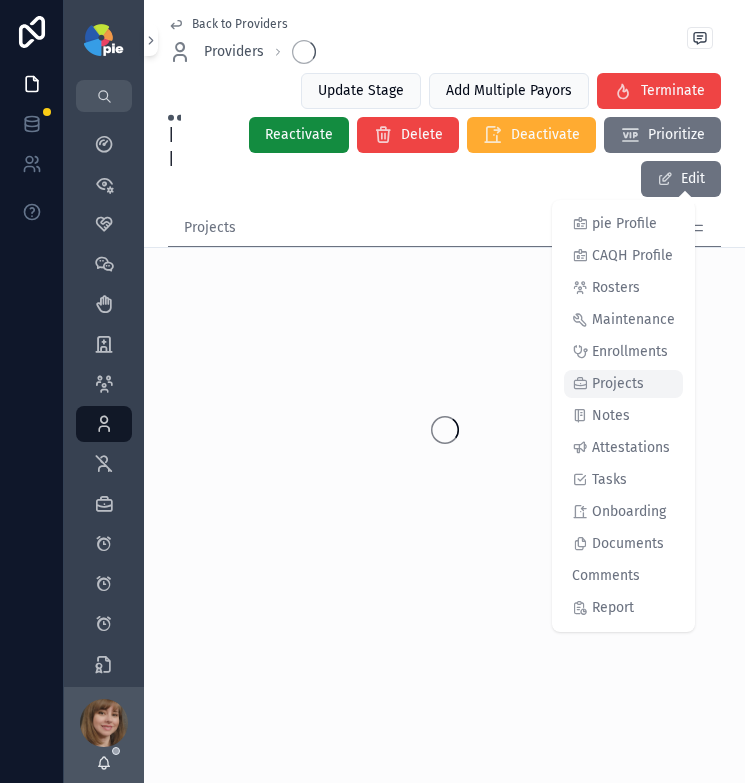 scroll, scrollTop: 0, scrollLeft: 0, axis: both 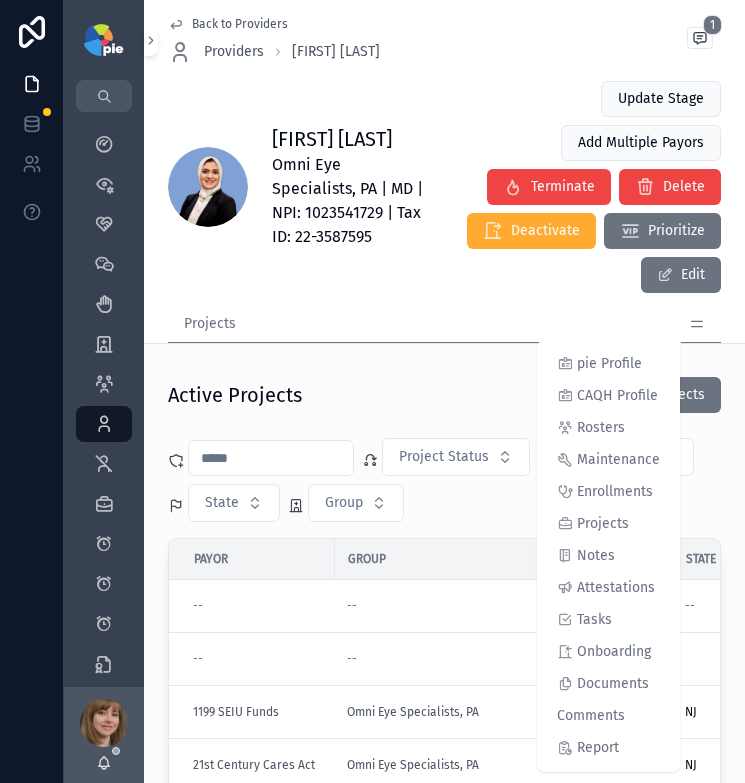 click on "Back to Providers Providers [FIRST] [LAST] 1 [FIRST] [LAST] Omni Eye Specialists, PA | MD | NPI: 1023541729 | Tax ID: 22-3587595 Update Stage Add Multiple Payors Terminate Delete Deactivate Prioritize Edit" at bounding box center [444, 153] 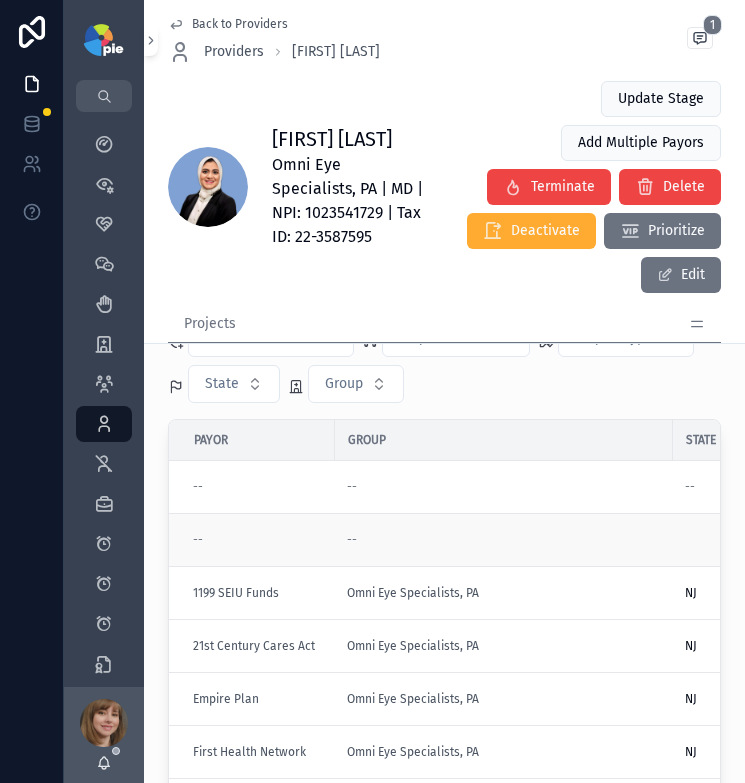 scroll, scrollTop: 145, scrollLeft: 0, axis: vertical 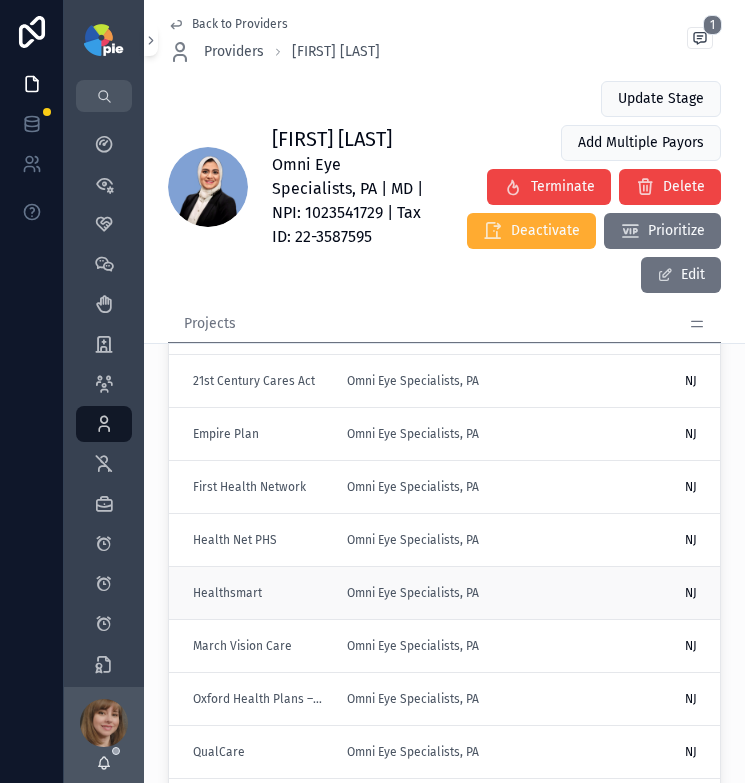 click on "Healthsmart" at bounding box center [258, 593] 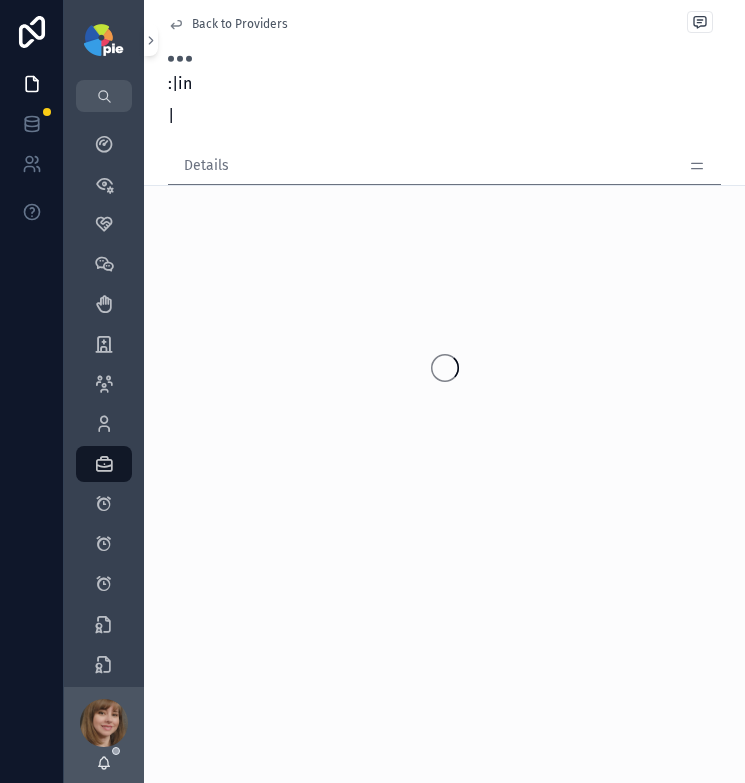 scroll, scrollTop: 0, scrollLeft: 0, axis: both 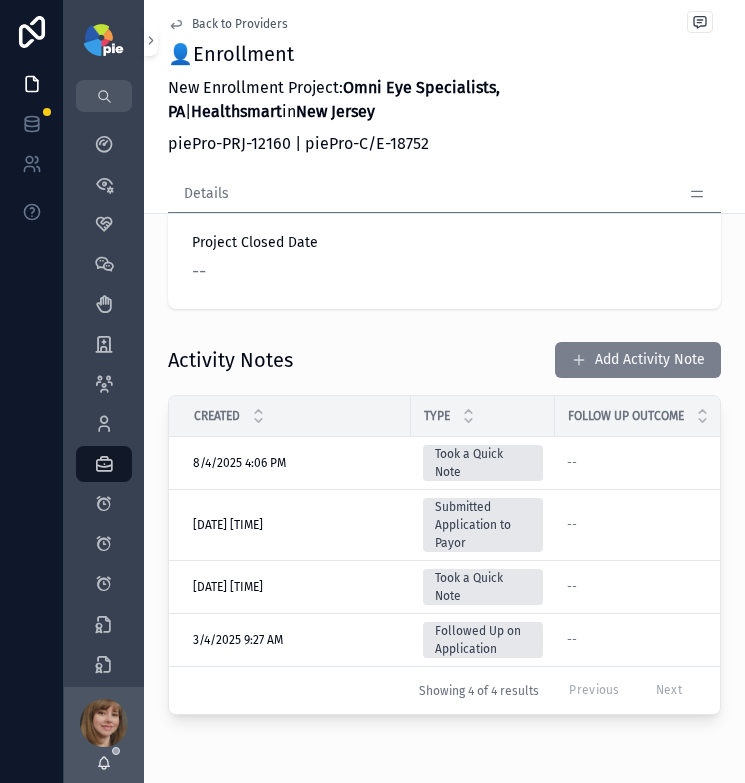 click on "Add Activity Note" at bounding box center [638, 360] 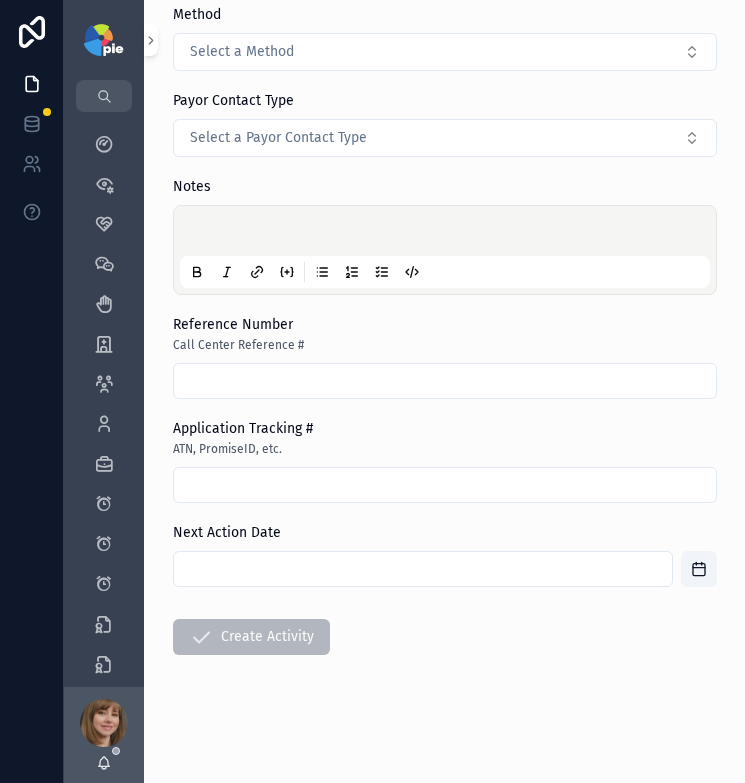 scroll, scrollTop: 0, scrollLeft: 0, axis: both 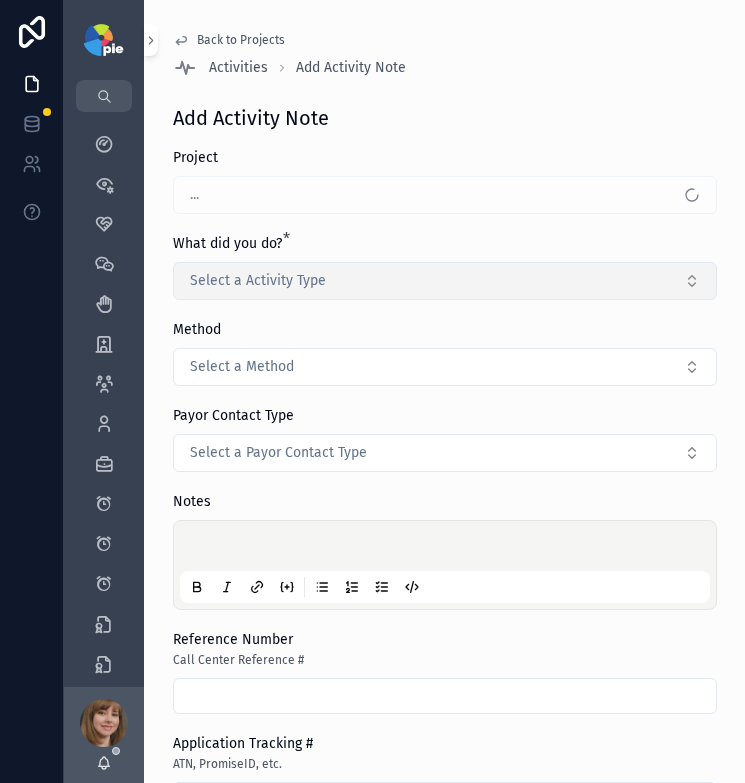 click on "Select a Activity Type" at bounding box center (258, 281) 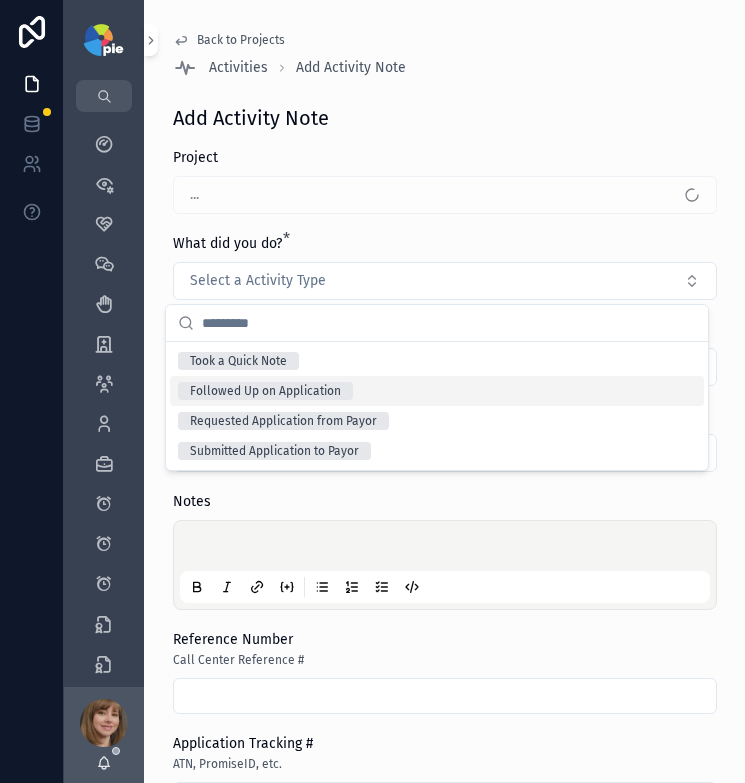 click on "Followed Up on Application" at bounding box center (437, 391) 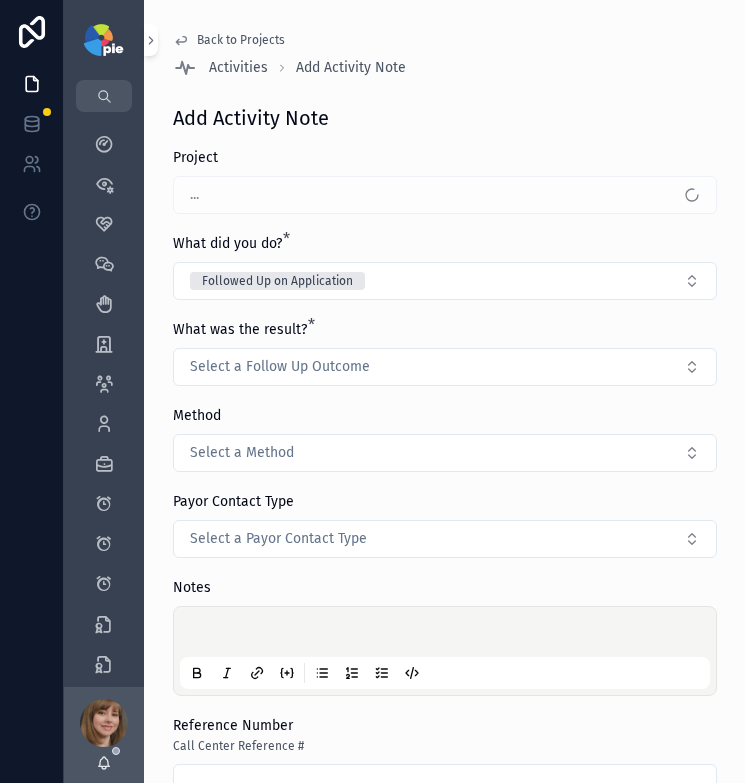 click on "Select a Follow Up Outcome" at bounding box center (445, 367) 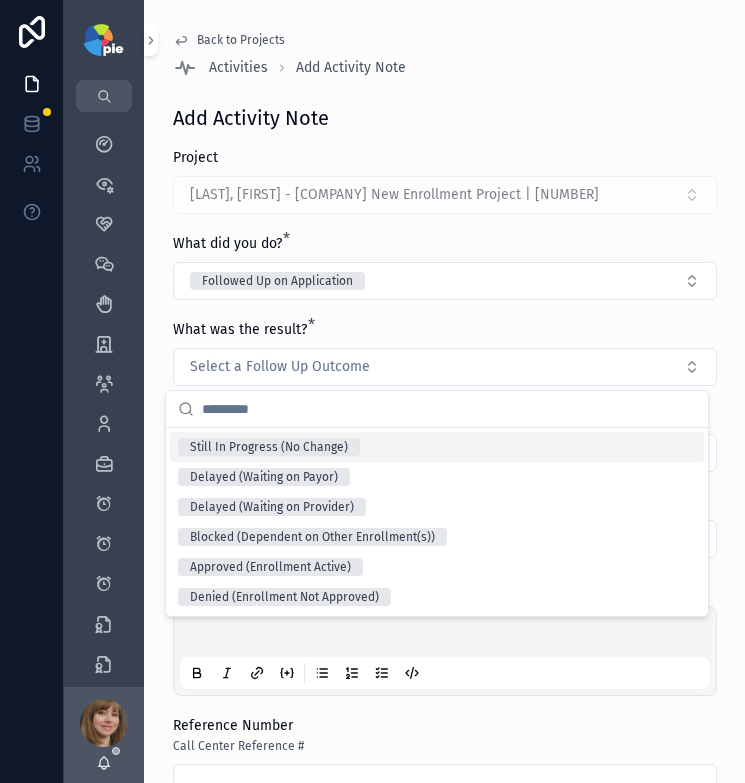 click on "Still In Progress (No Change)" at bounding box center (269, 447) 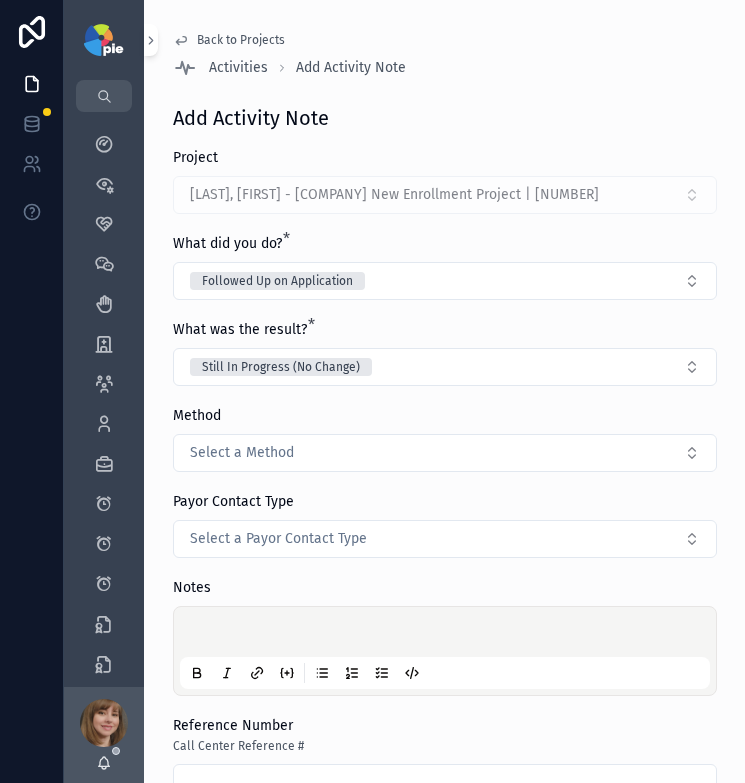 click at bounding box center [449, 635] 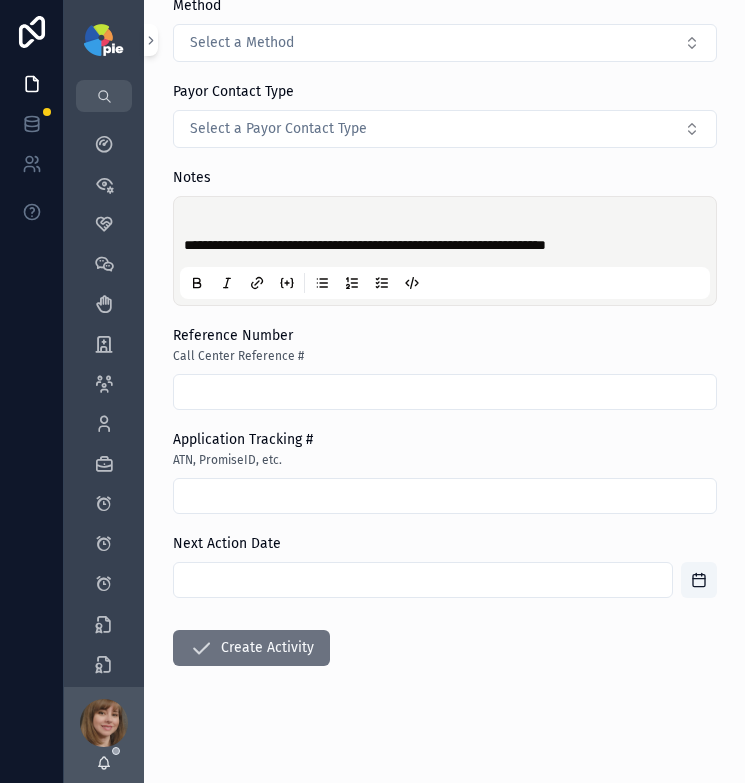 scroll, scrollTop: 421, scrollLeft: 0, axis: vertical 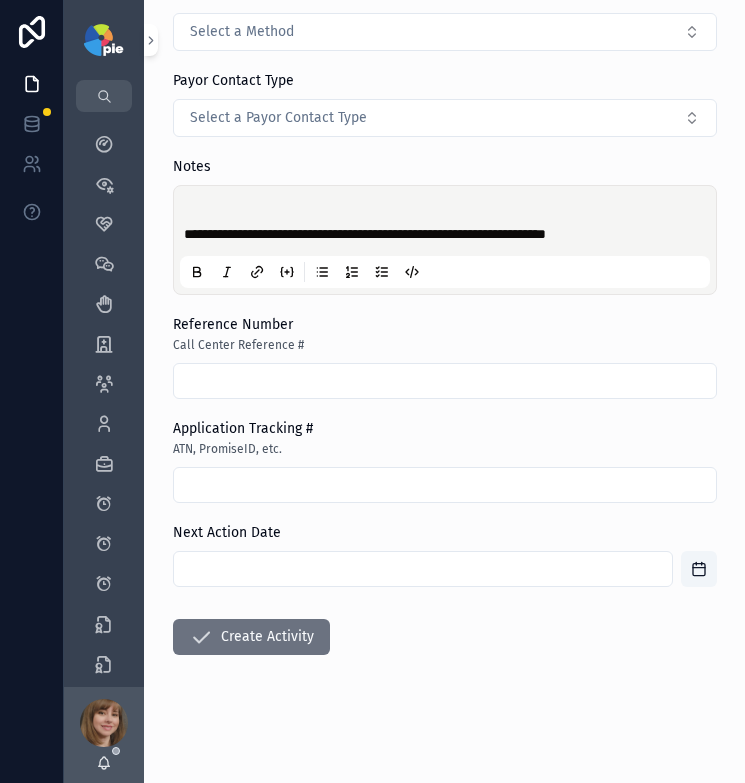 click at bounding box center (423, 569) 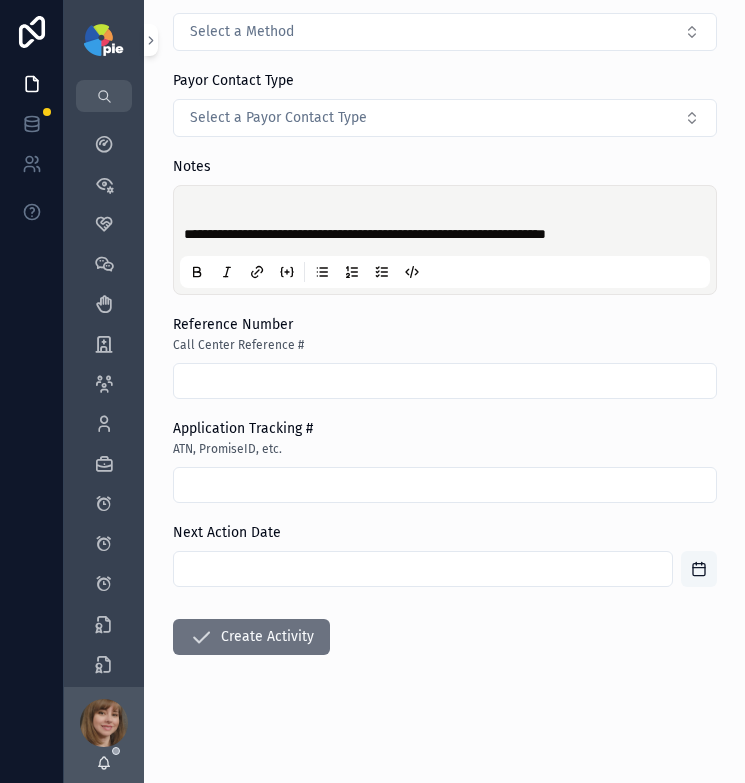 click at bounding box center [699, 569] 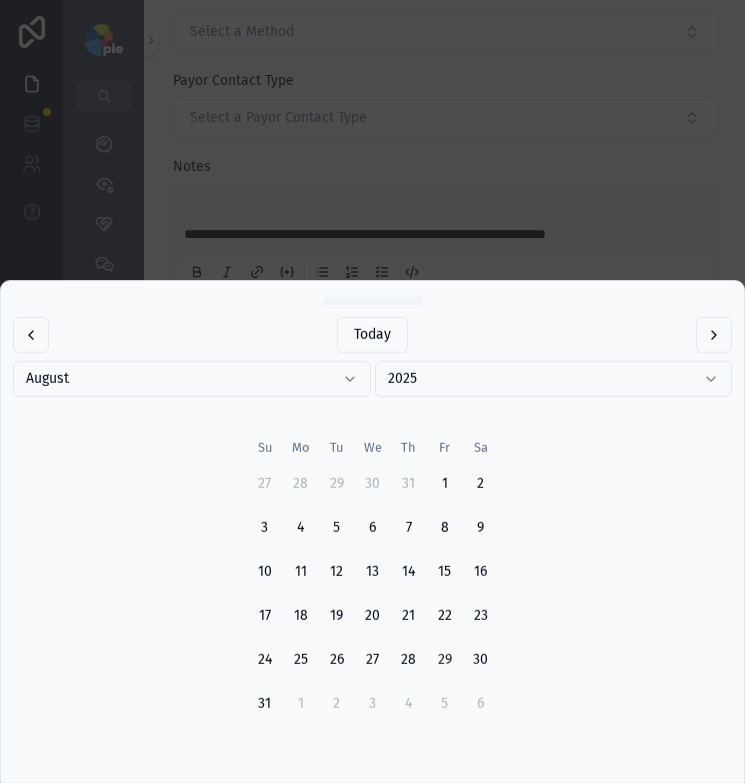 click on "29" at bounding box center (445, 660) 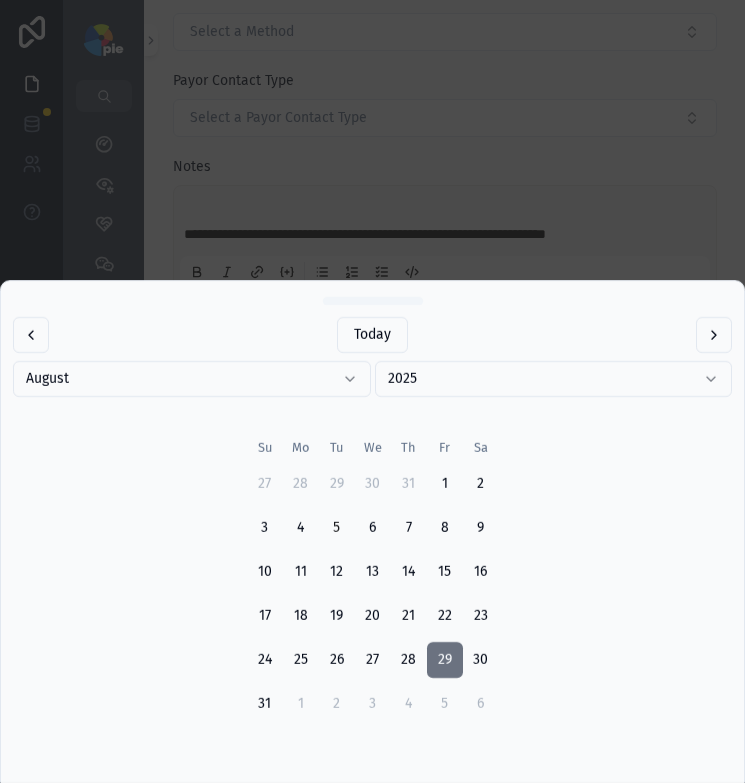 click at bounding box center (372, 391) 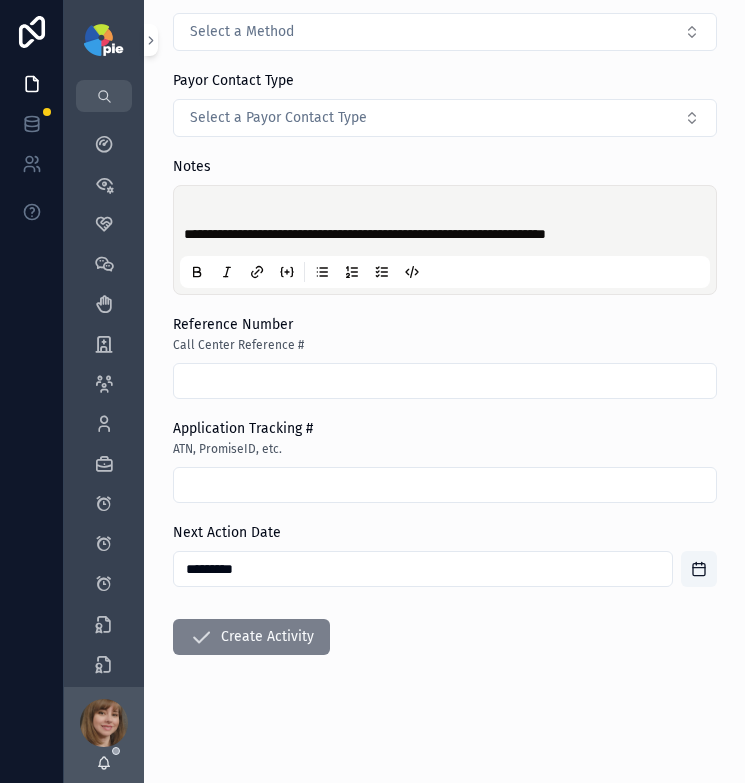 click on "Create Activity" at bounding box center [251, 637] 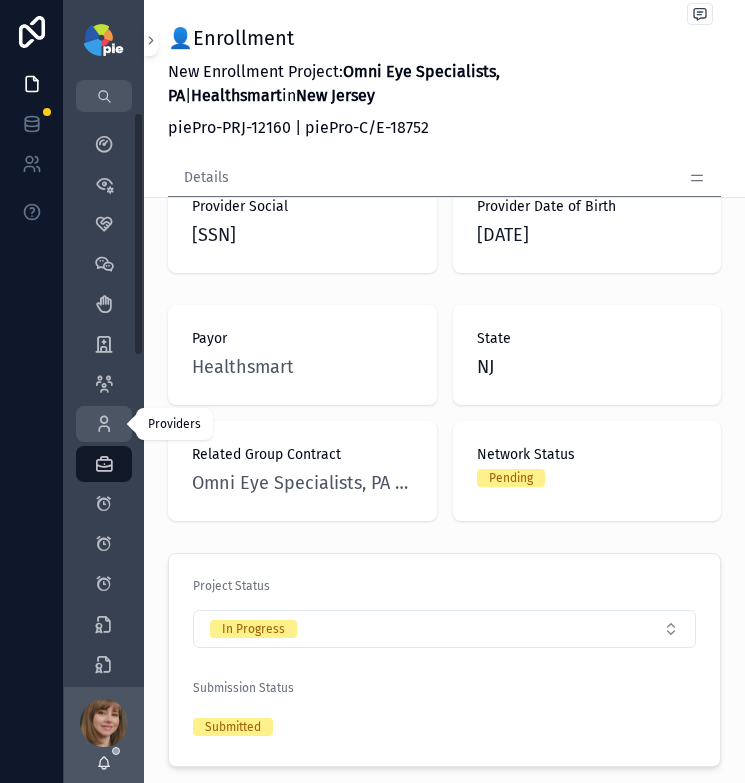 click at bounding box center [104, 424] 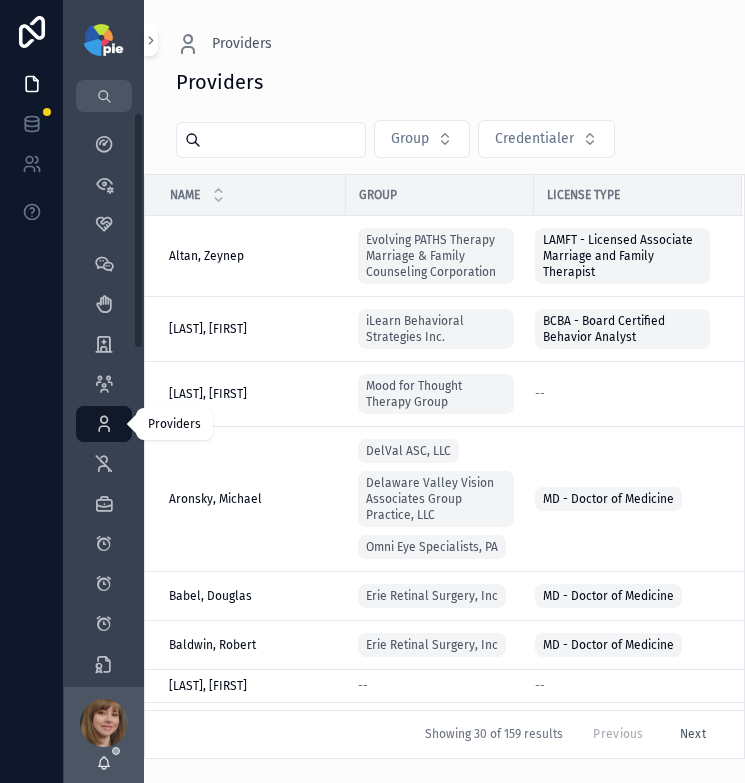 scroll, scrollTop: 0, scrollLeft: 0, axis: both 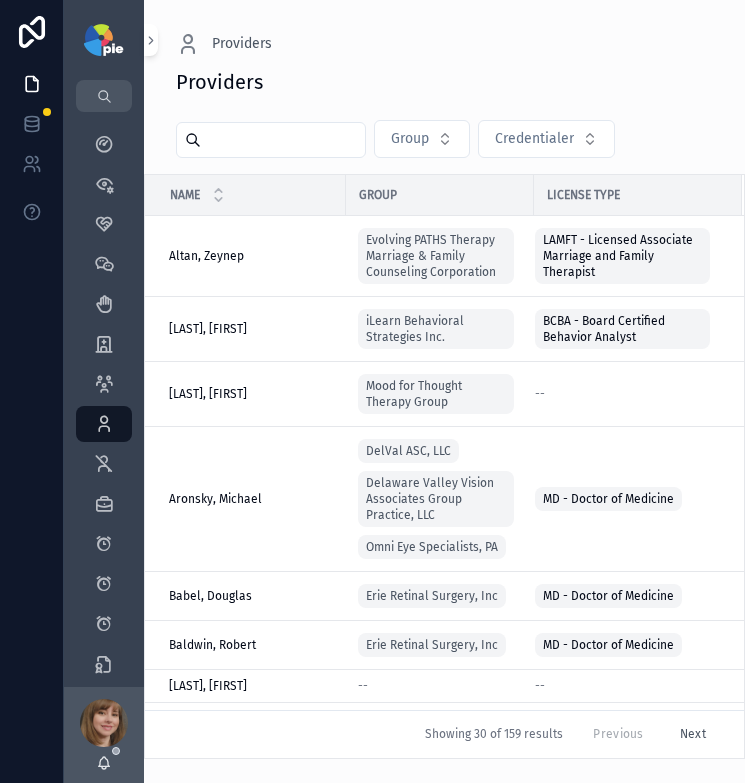 click at bounding box center [283, 140] 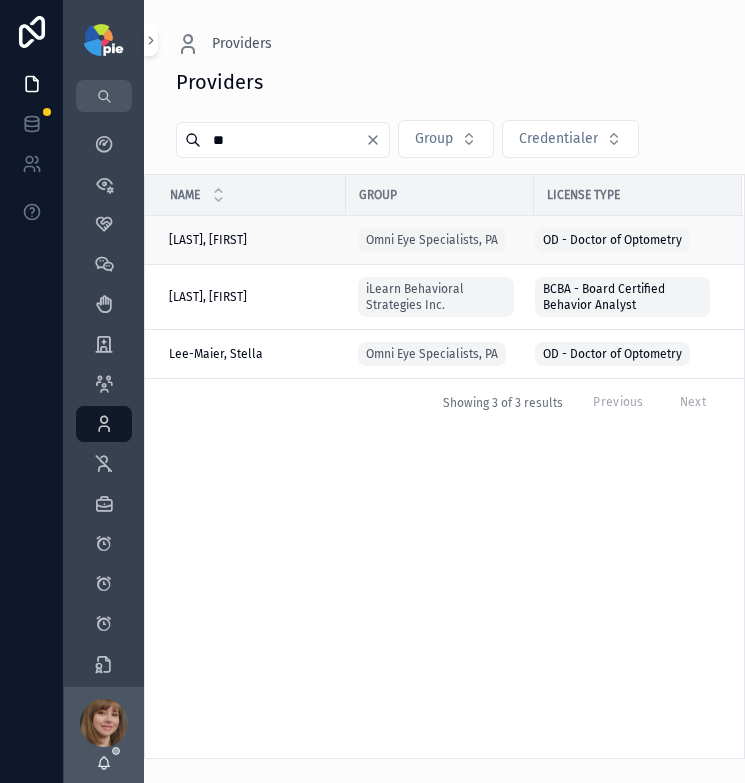 type on "*" 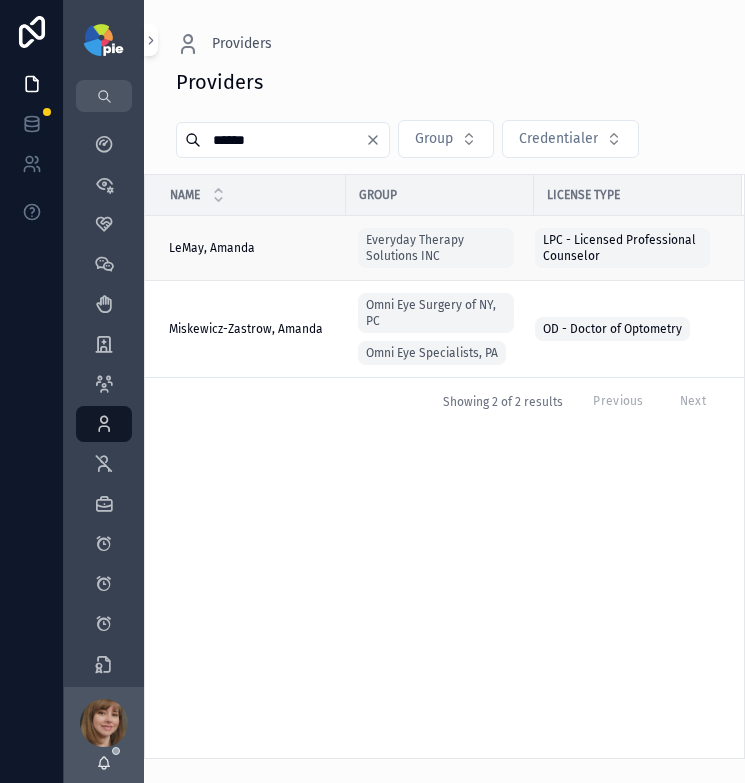 type on "******" 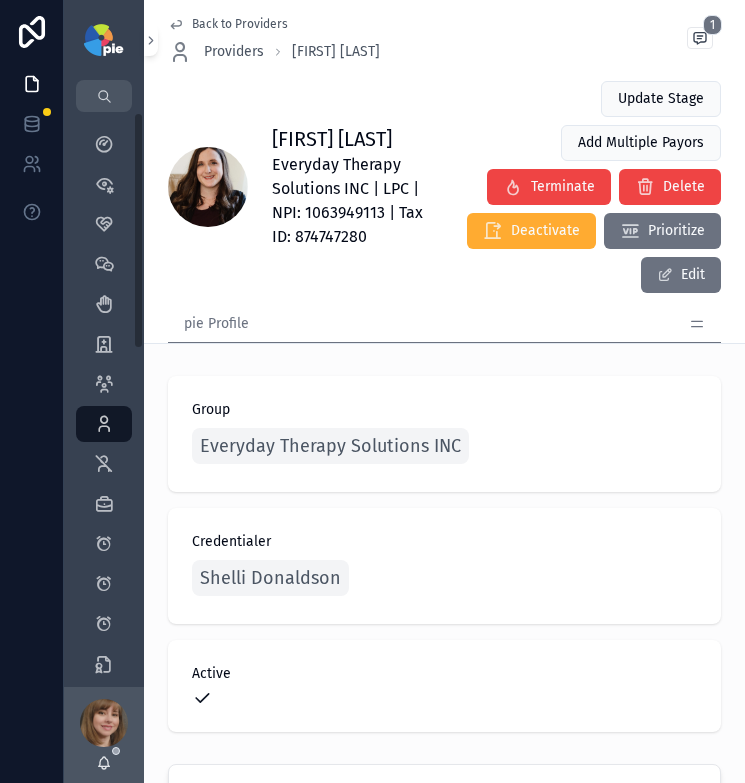 click 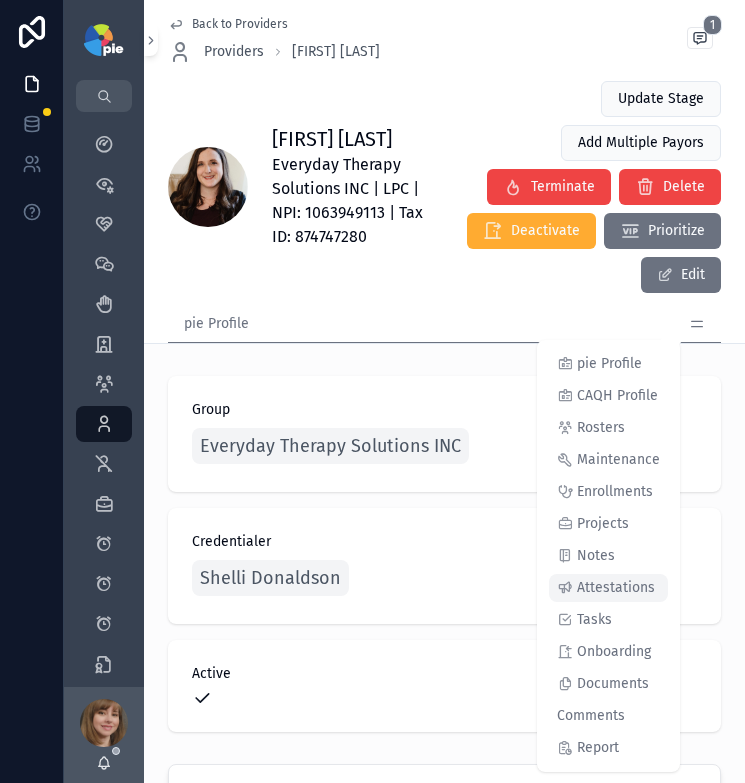 click on "Attestations" at bounding box center [616, 588] 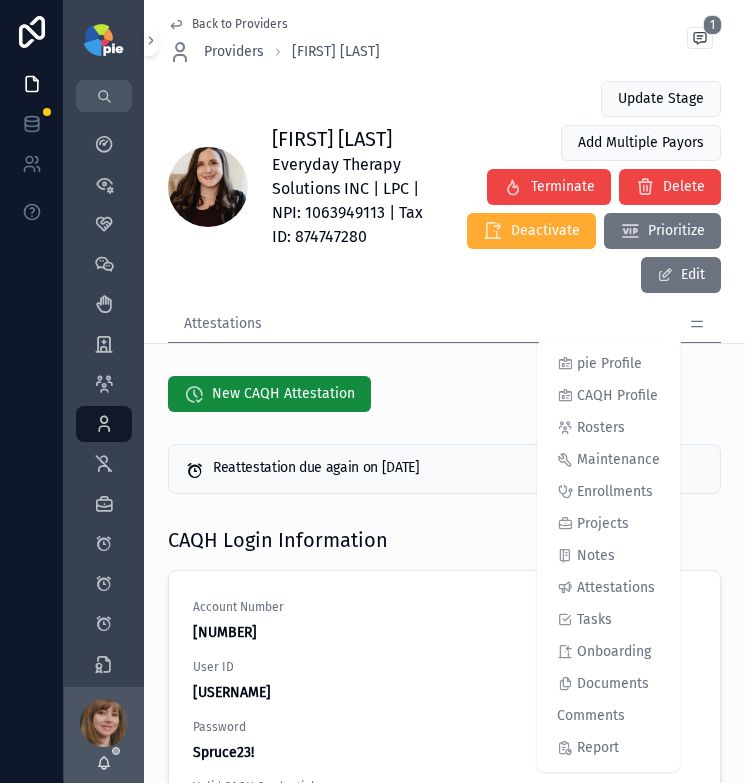 click on "New CAQH Attestation" at bounding box center [444, 394] 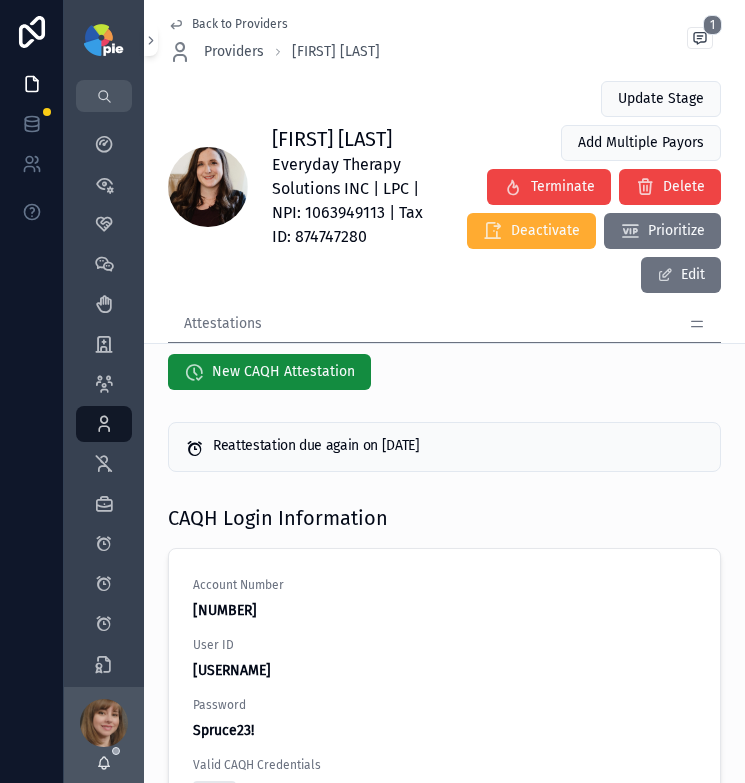 scroll, scrollTop: 60, scrollLeft: 0, axis: vertical 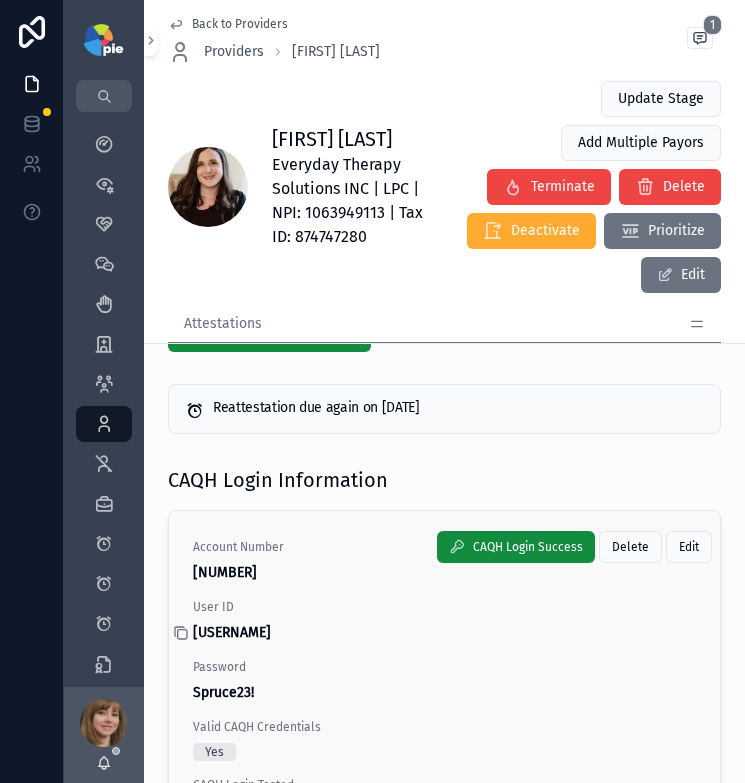 click 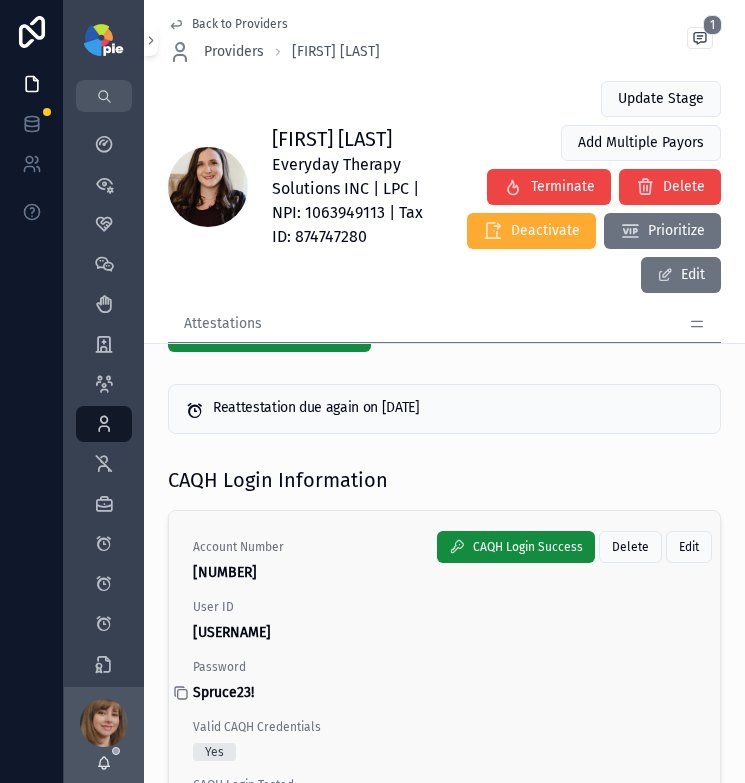 click 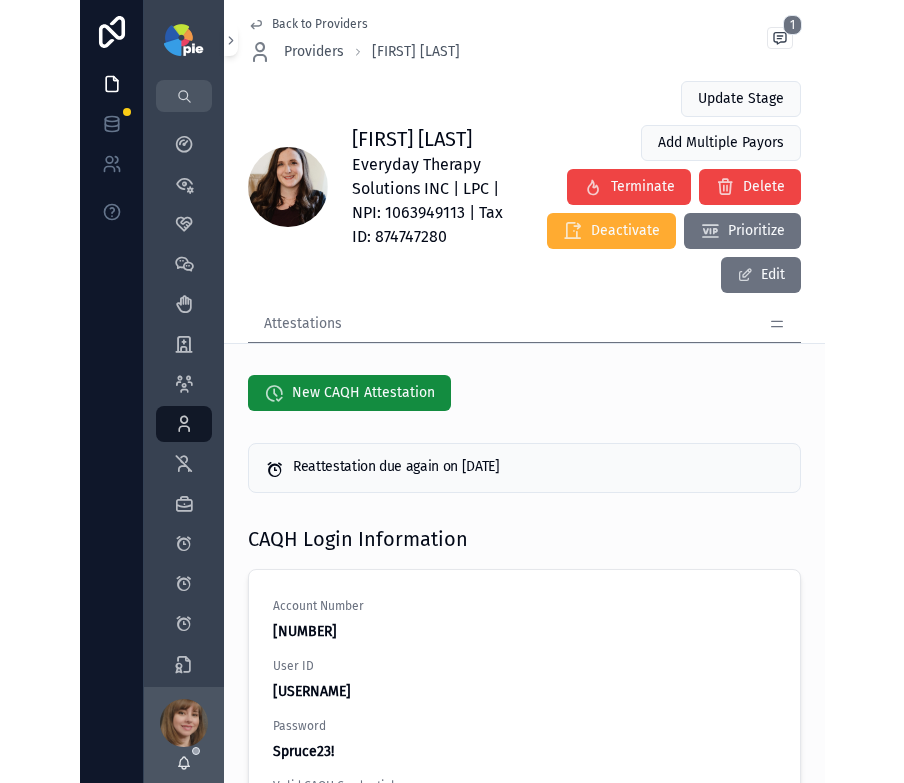 scroll, scrollTop: 0, scrollLeft: 0, axis: both 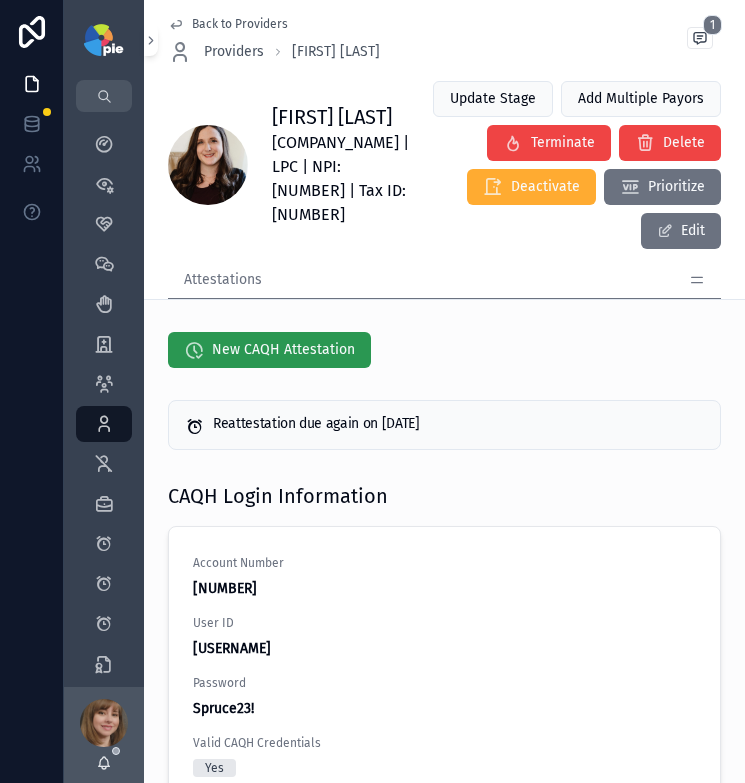 click on "New CAQH Attestation" at bounding box center (283, 394) 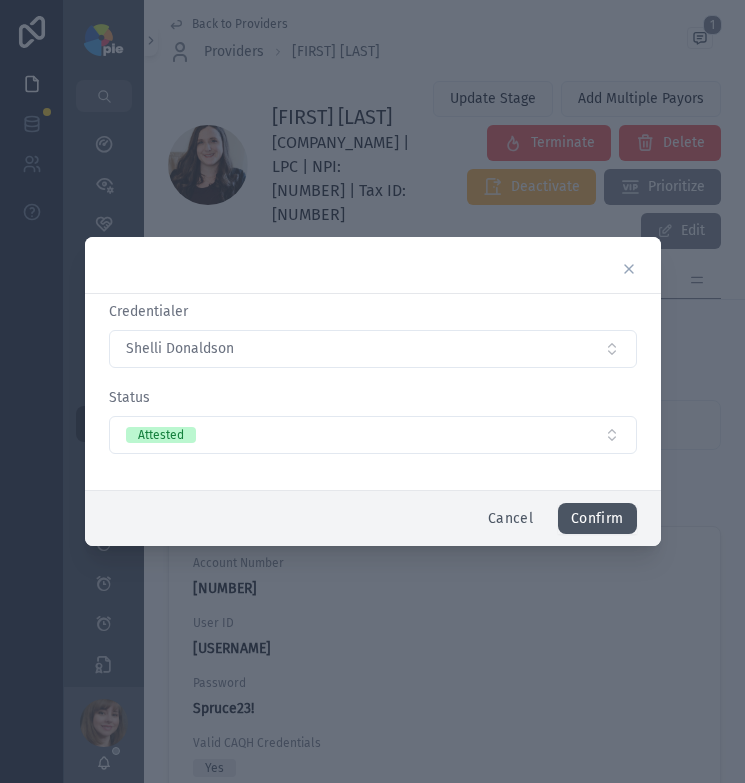click on "Confirm" at bounding box center [597, 519] 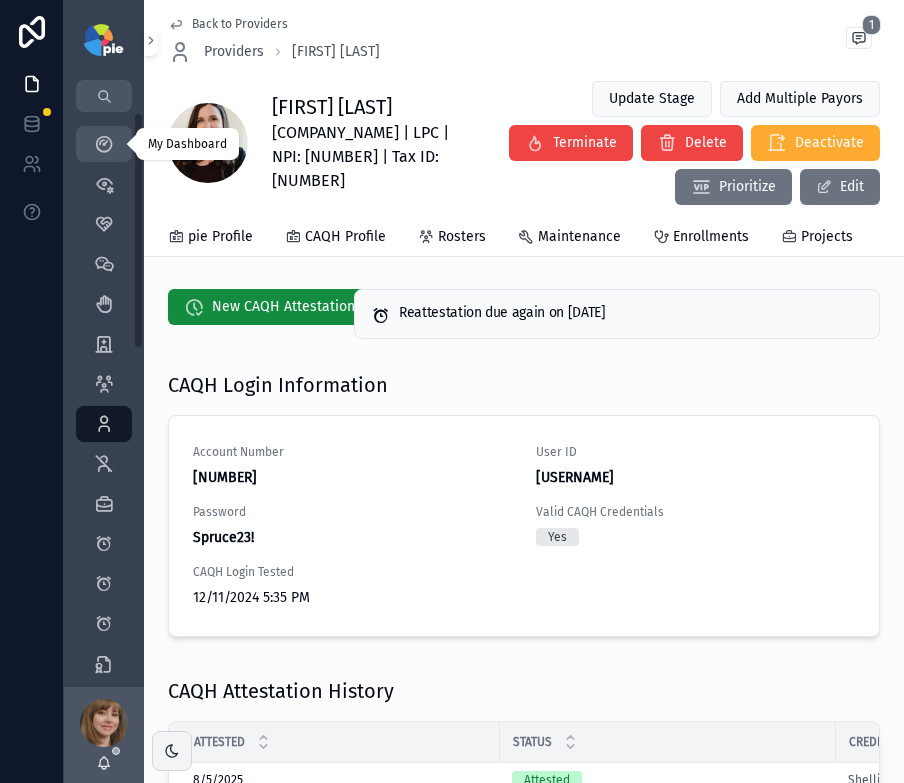 click at bounding box center (104, 144) 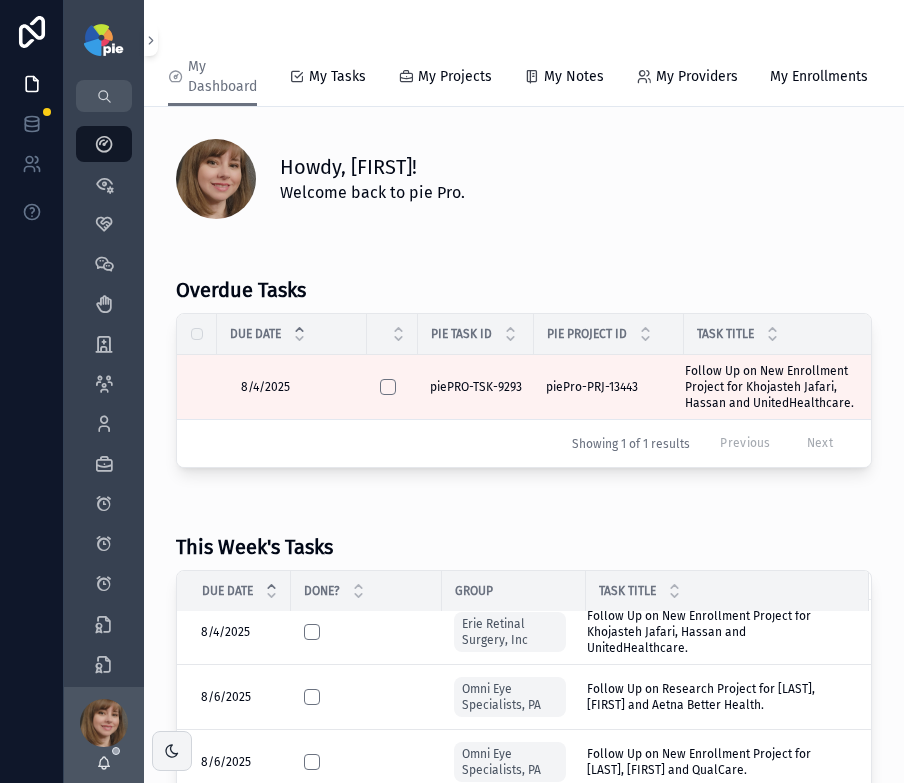 scroll, scrollTop: 0, scrollLeft: 0, axis: both 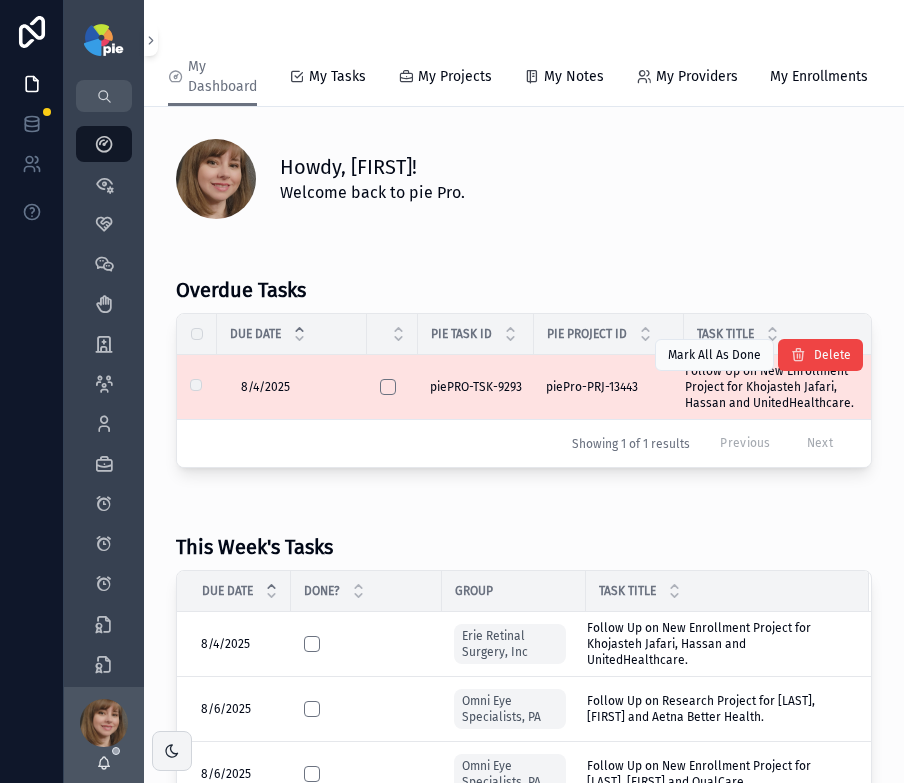 click on "piePro-PRJ-13443" at bounding box center [592, 387] 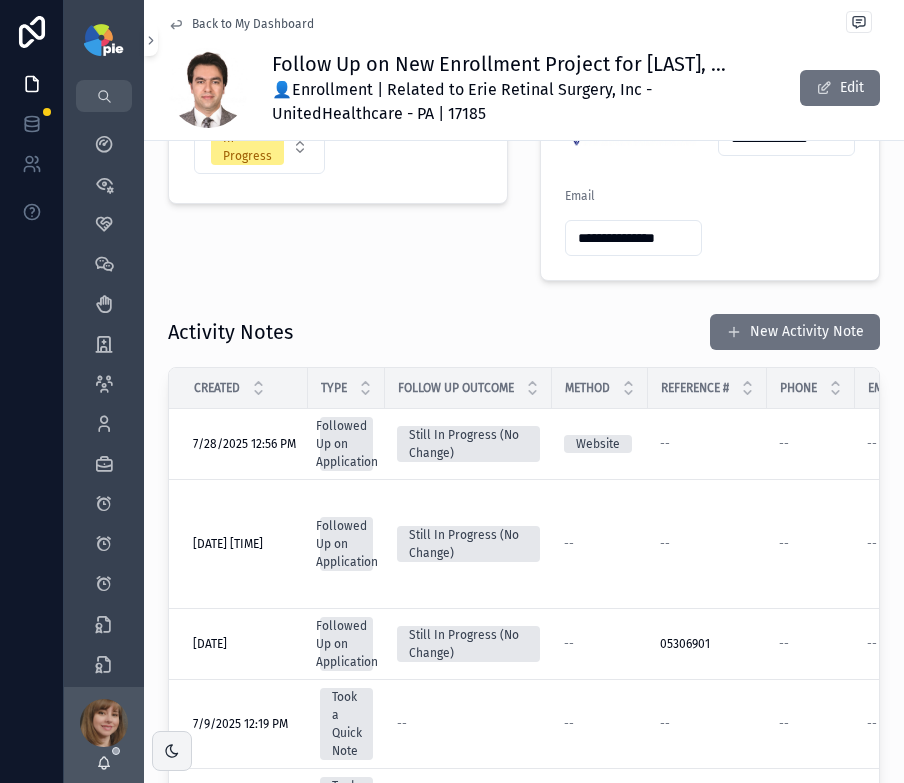 scroll, scrollTop: 526, scrollLeft: 0, axis: vertical 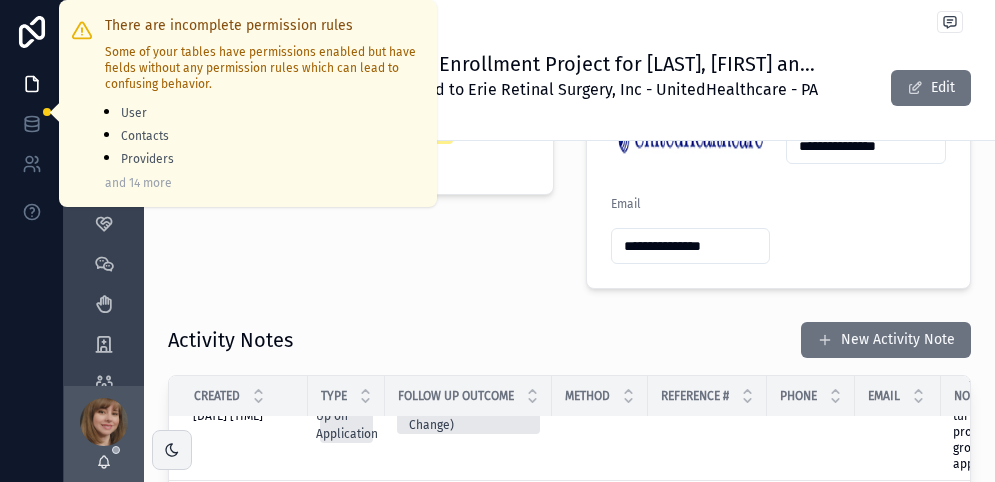 click on "Project Status In Progress Submission Status Submitted" at bounding box center [361, 180] 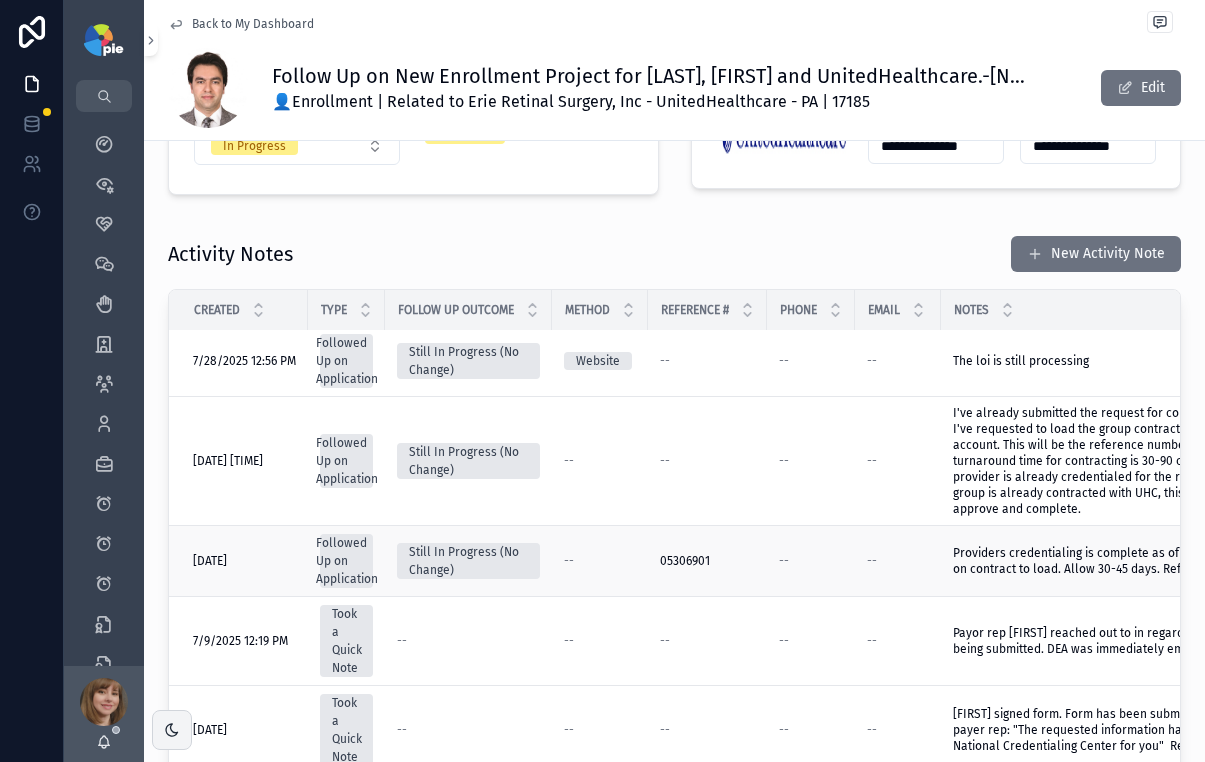 scroll, scrollTop: 0, scrollLeft: 0, axis: both 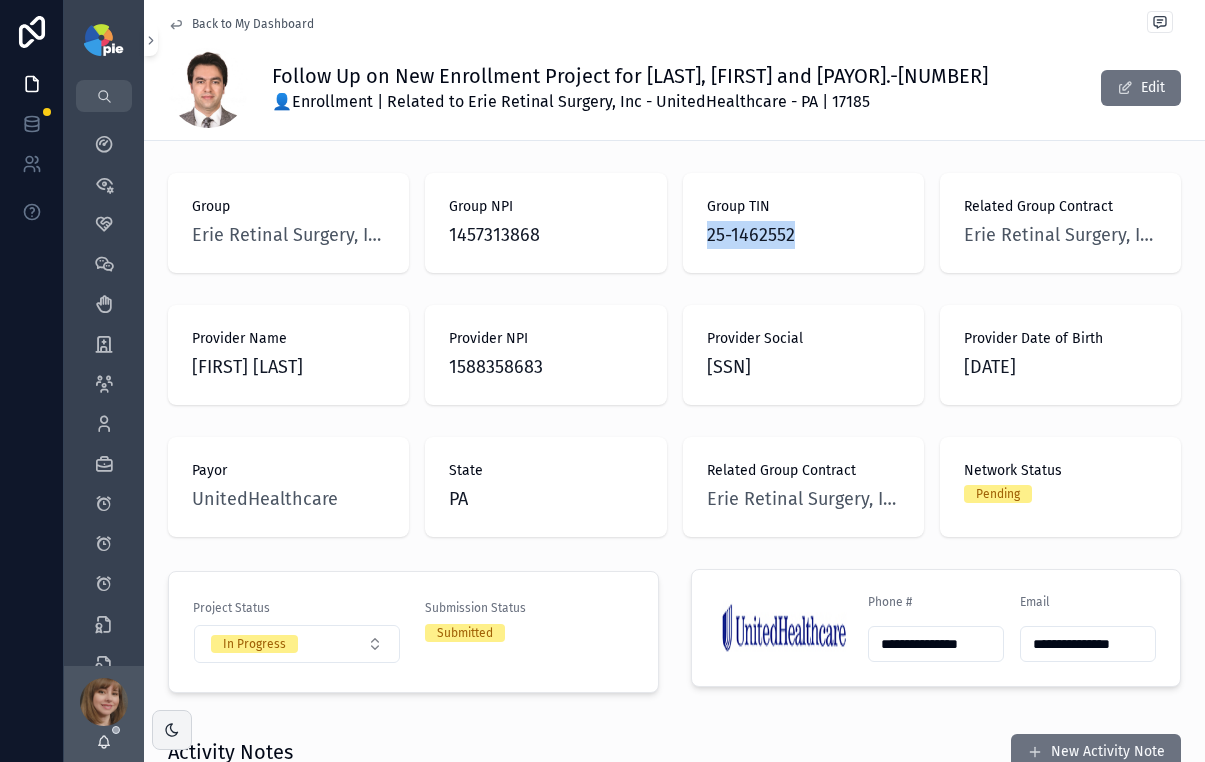 drag, startPoint x: 789, startPoint y: 241, endPoint x: 697, endPoint y: 243, distance: 92.021736 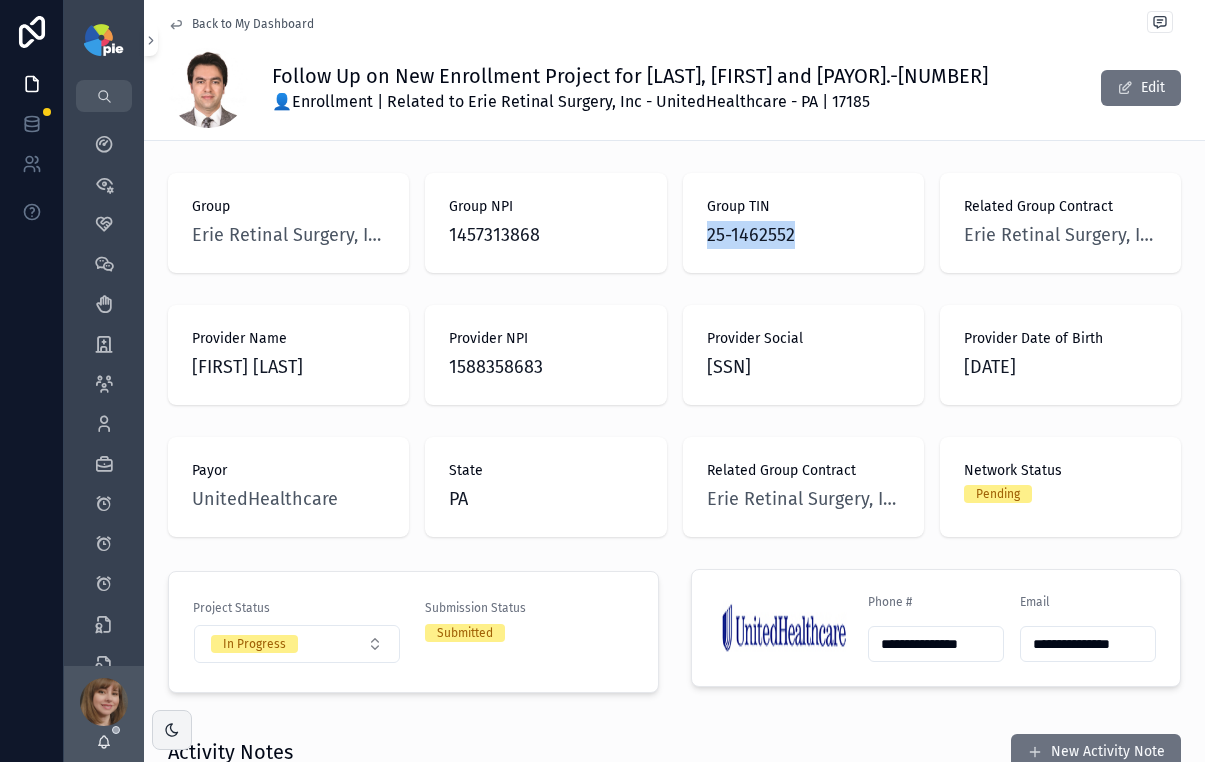 copy on "25-1462552" 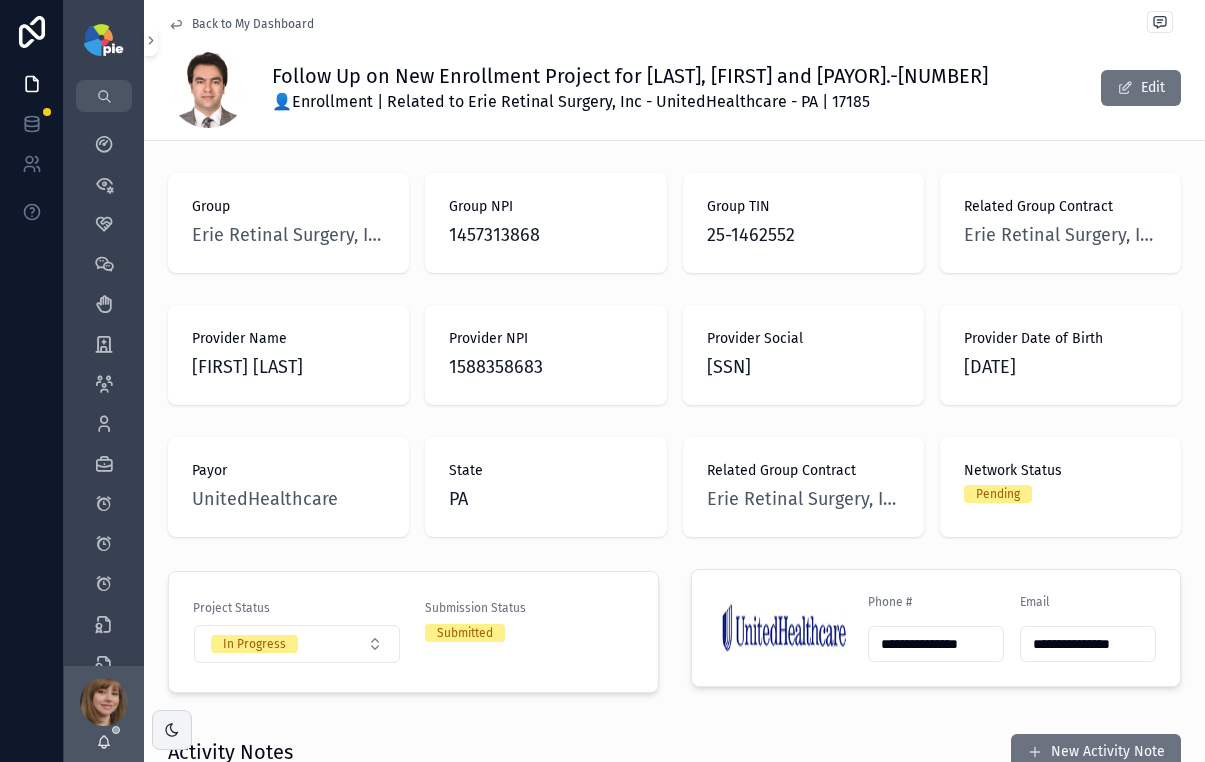 click on "1588358683" at bounding box center [545, 367] 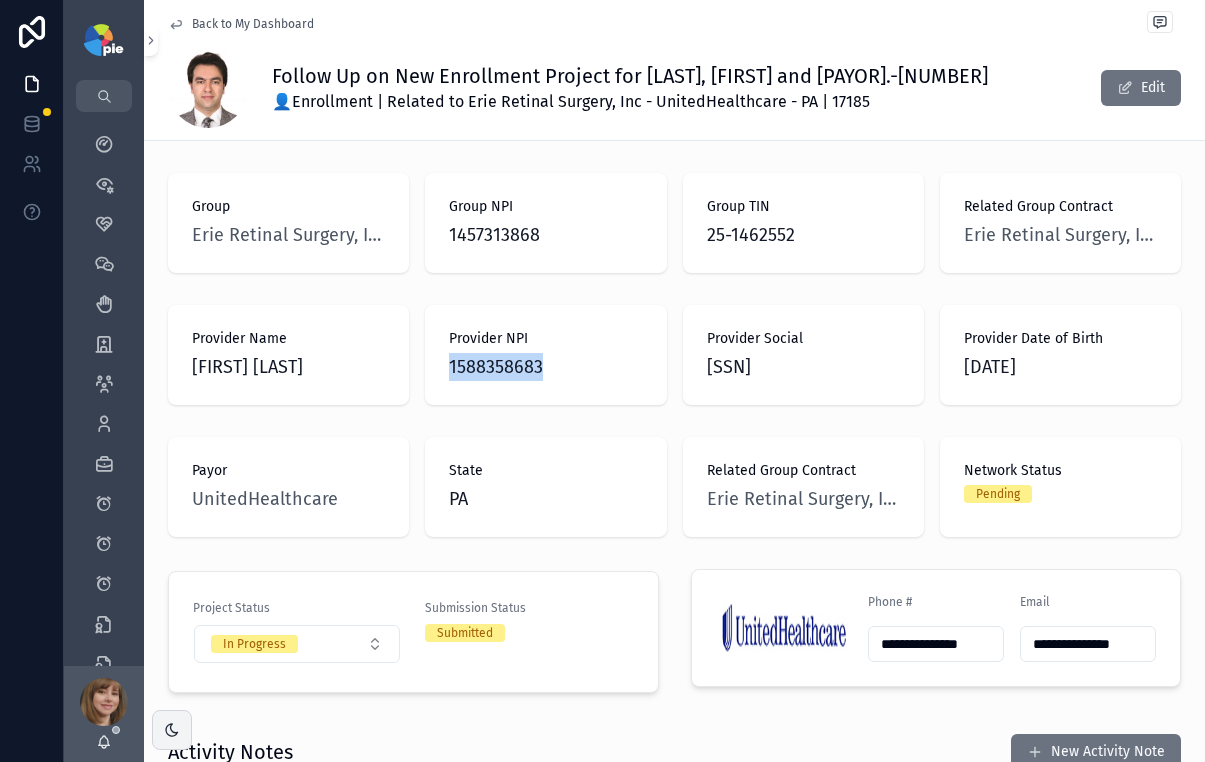 click on "1588358683" at bounding box center (545, 367) 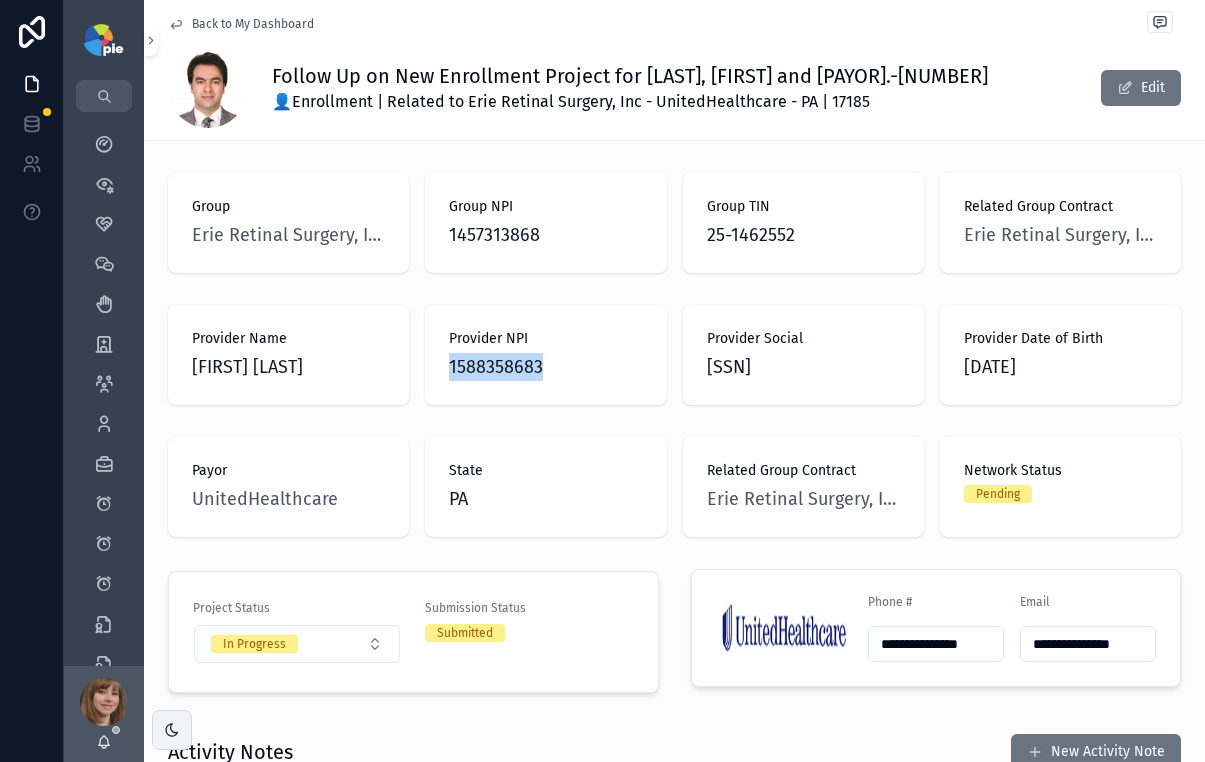 copy on "1588358683" 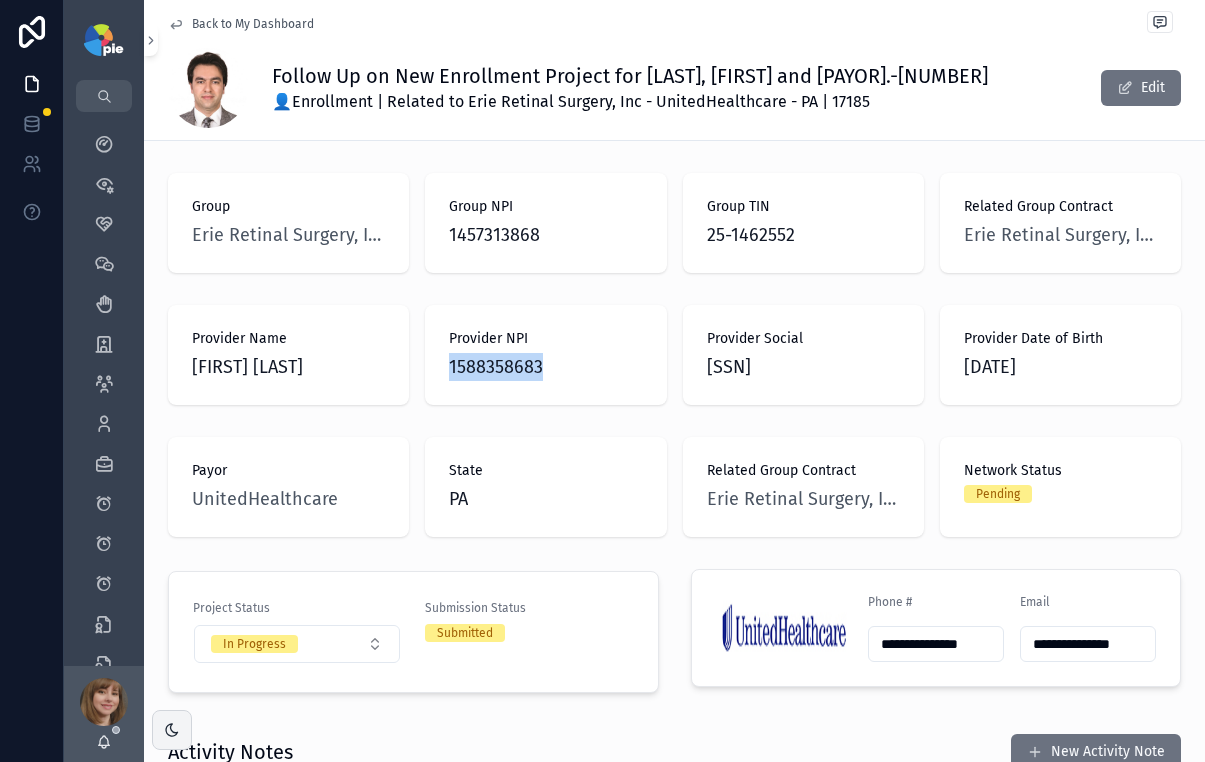 drag, startPoint x: 322, startPoint y: 399, endPoint x: 193, endPoint y: 372, distance: 131.7953 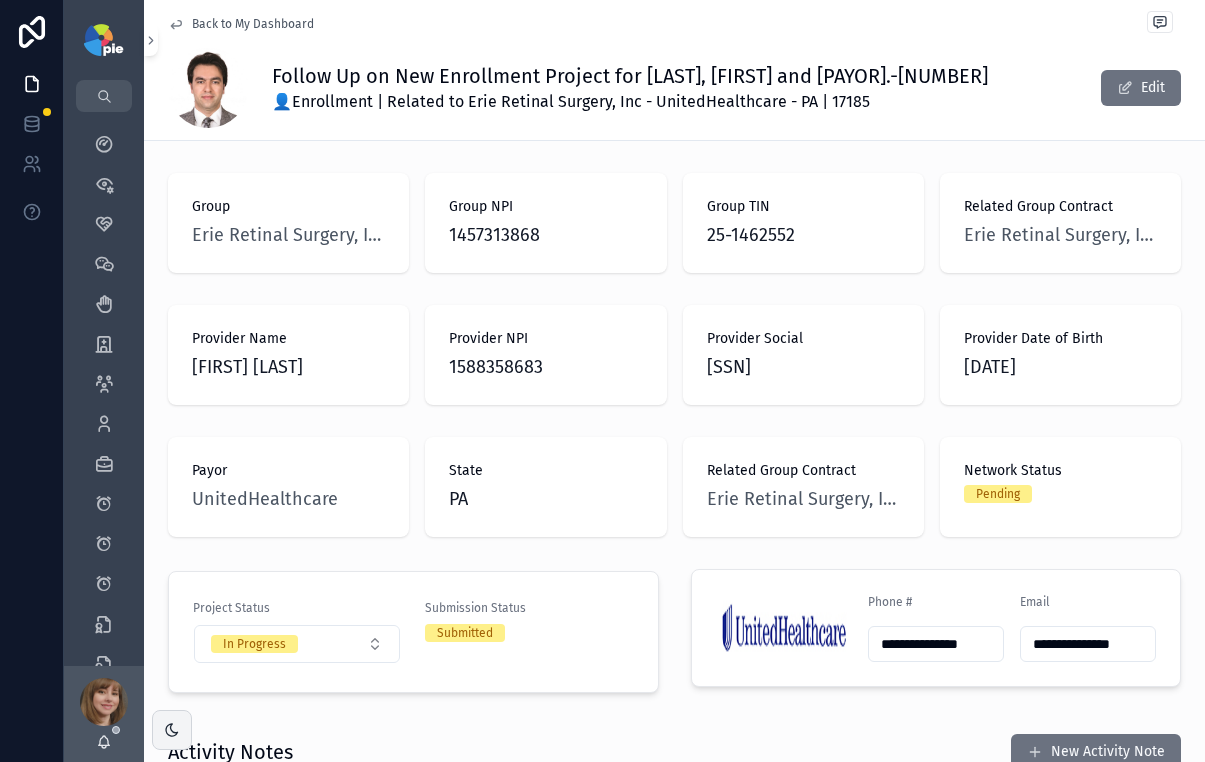 click on "Group [COMPANY] Group NPI [NPI] Group TIN [TIN] Related Group Contract [COMPANY] - [PAYOR] - [STATE] | [NUMBER] Provider Name [FIRST] [LAST] Provider NPI [NPI] Provider Social [SSN] Provider Date of Birth [DATE] Payor [PAYOR] State [STATE] Related Group Contract [COMPANY] - [PAYOR] - [STATE] | [NUMBER] Network Status Pending Project Status In Progress Submission Status Submitted Phone # [PHONE] Email [EMAIL] Activity Notes New Activity Note Created Type Follow Up Outcome Method Reference # Phone Email Notes Next Action Date [DATE] [TIME] [DATE] [TIME] Followed Up on Application Still In Progress (No Change) Website -- -- -- The loi is still processing The loi is still processing [DATE] [DATE] [DATE] [TIME] [DATE] [TIME] Followed Up on Application Still In Progress (No Change) -- -- -- -- [DATE] [DATE] [DATE] [TIME] [DATE] [TIME] Followed Up on Application -- [NUMBER] -- --" at bounding box center (674, 771) 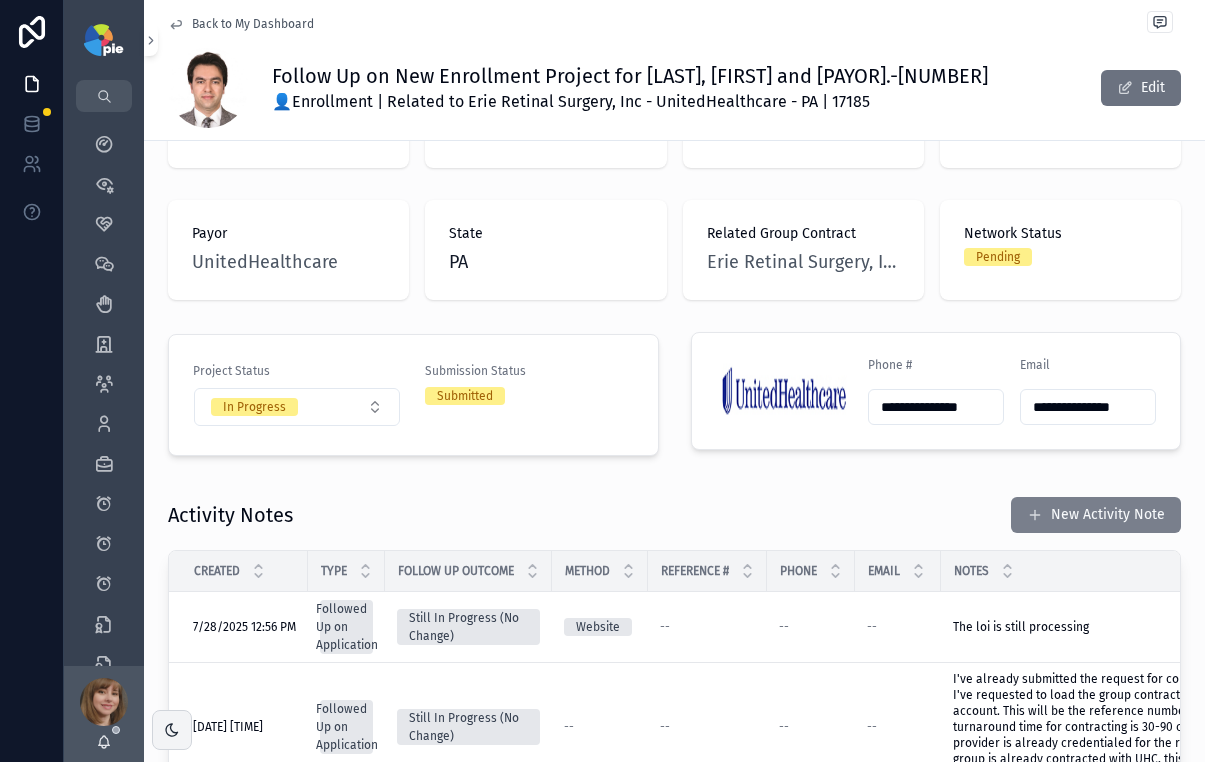 scroll, scrollTop: 239, scrollLeft: 0, axis: vertical 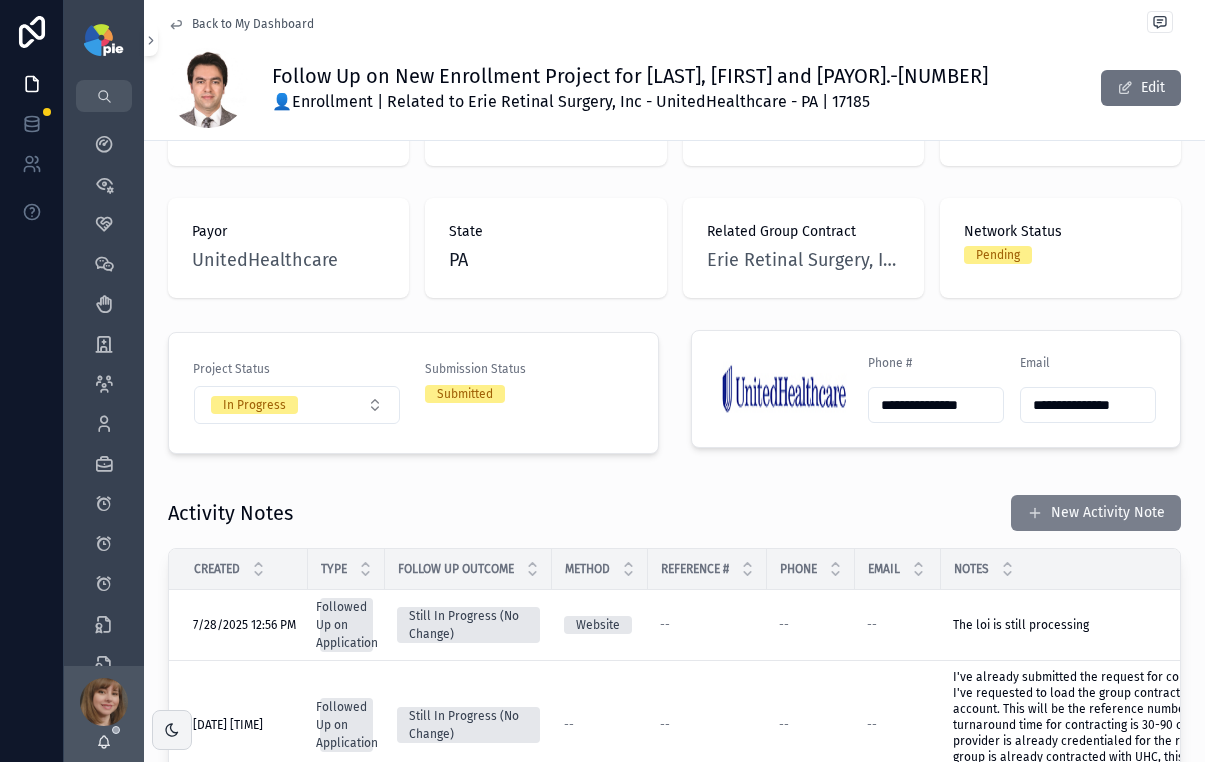 click on "New Activity Note" at bounding box center [1096, 513] 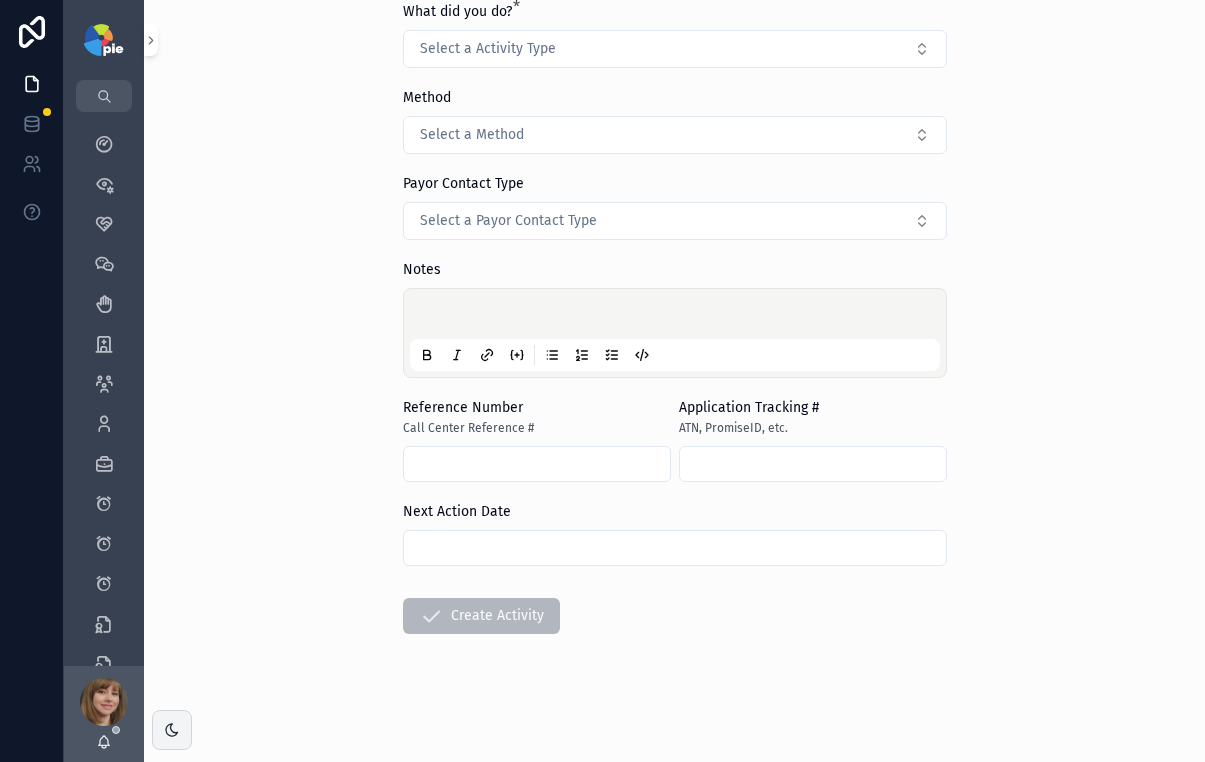 scroll, scrollTop: 0, scrollLeft: 0, axis: both 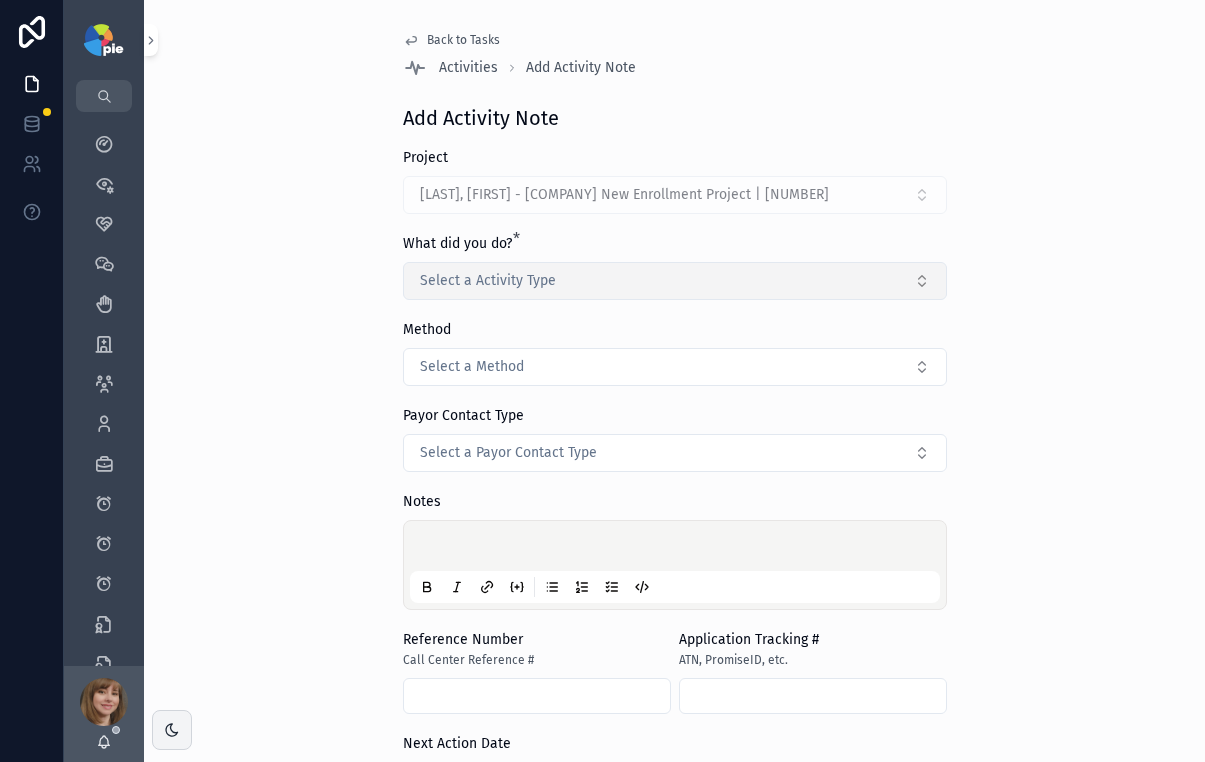 click on "Select a Activity Type" at bounding box center (675, 281) 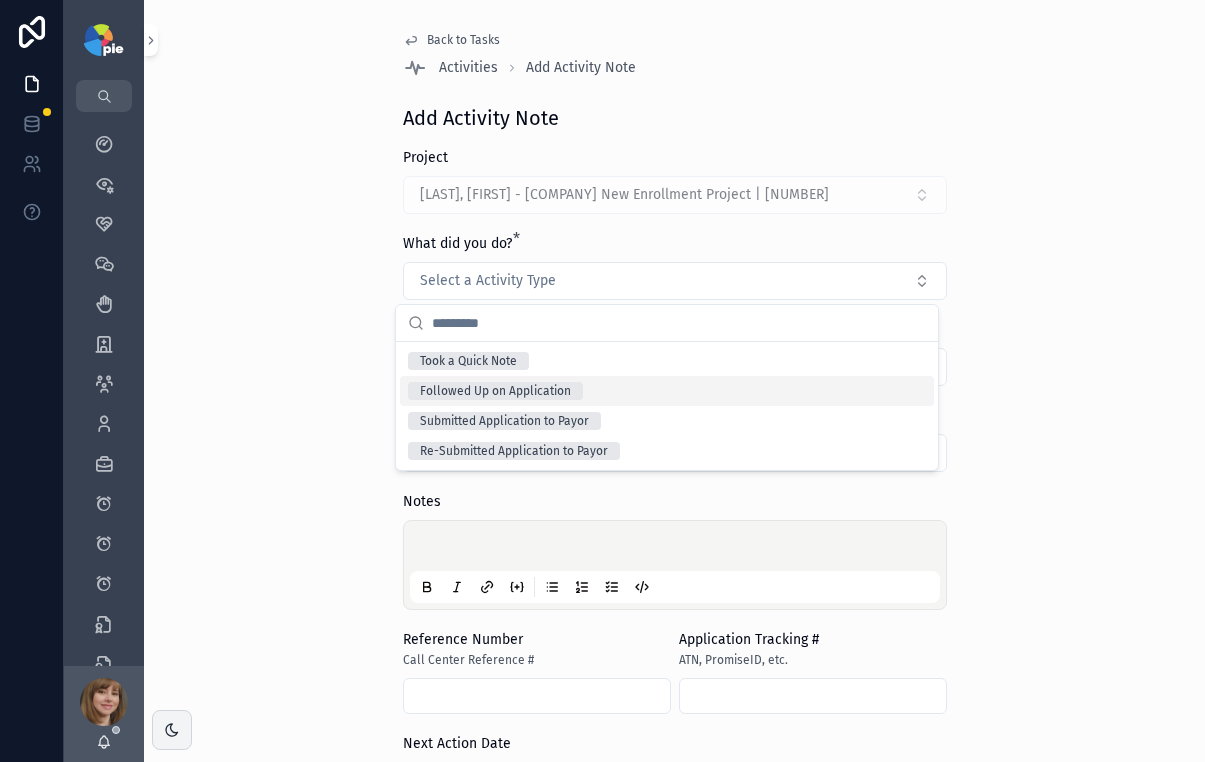 click on "Followed Up on Application" at bounding box center (667, 391) 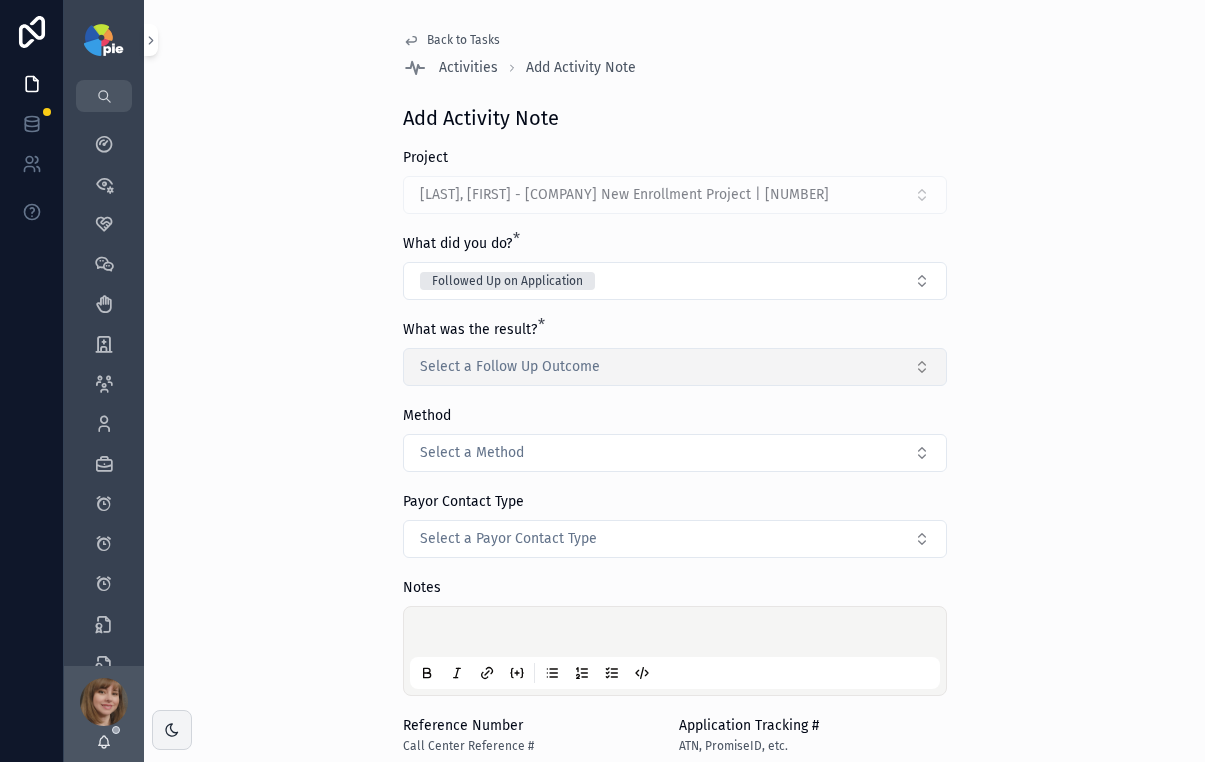 click on "Select a Follow Up Outcome" at bounding box center (675, 367) 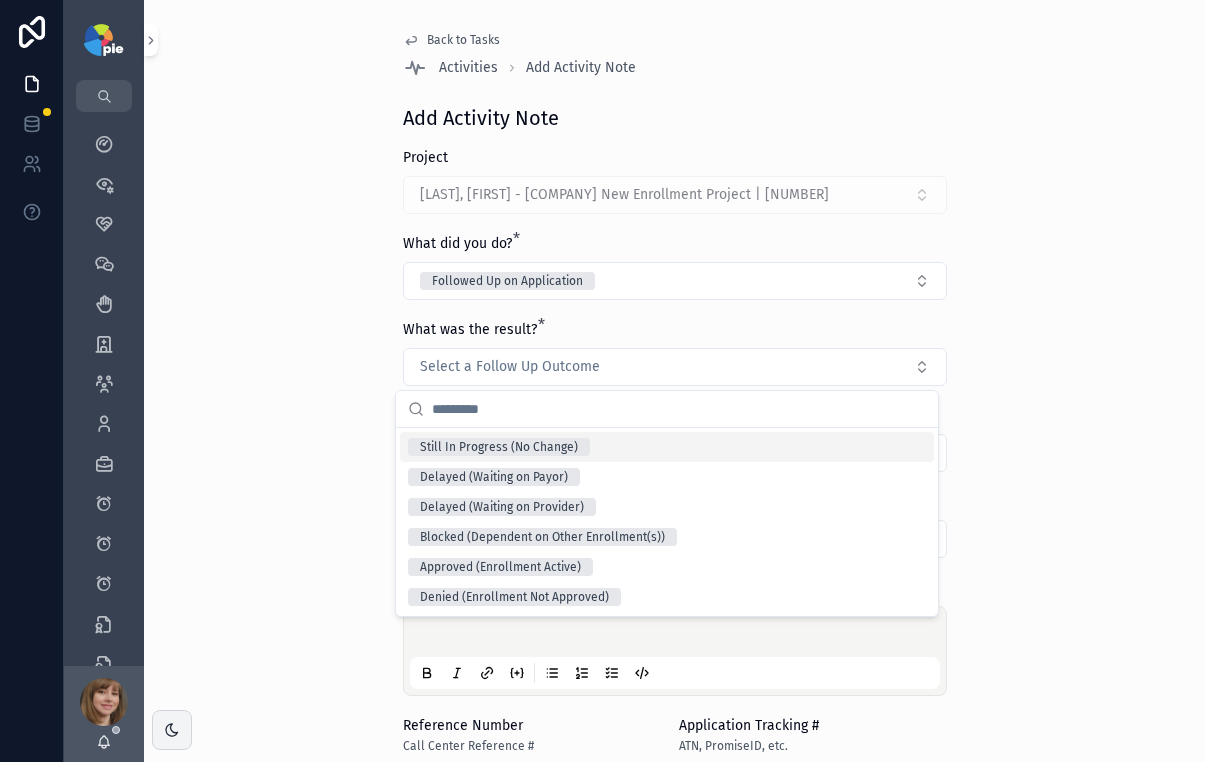 click on "Still In Progress (No Change)" at bounding box center (667, 447) 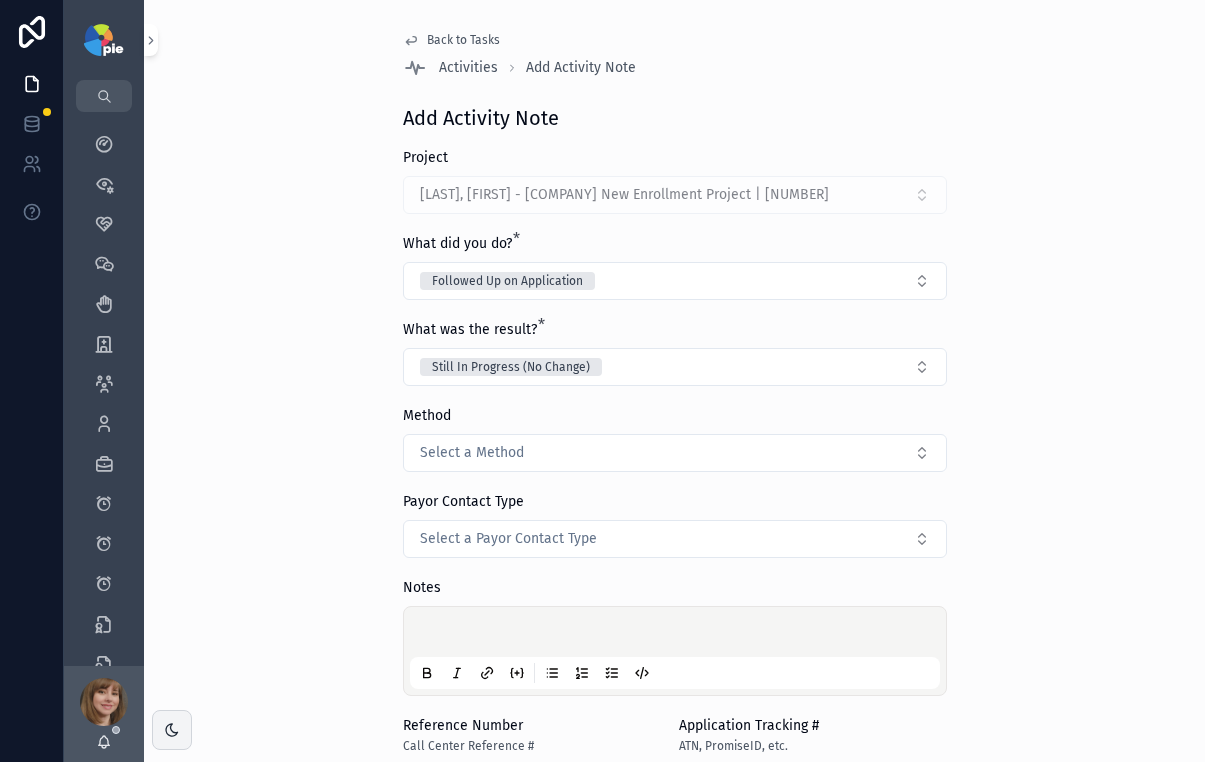 click at bounding box center (679, 635) 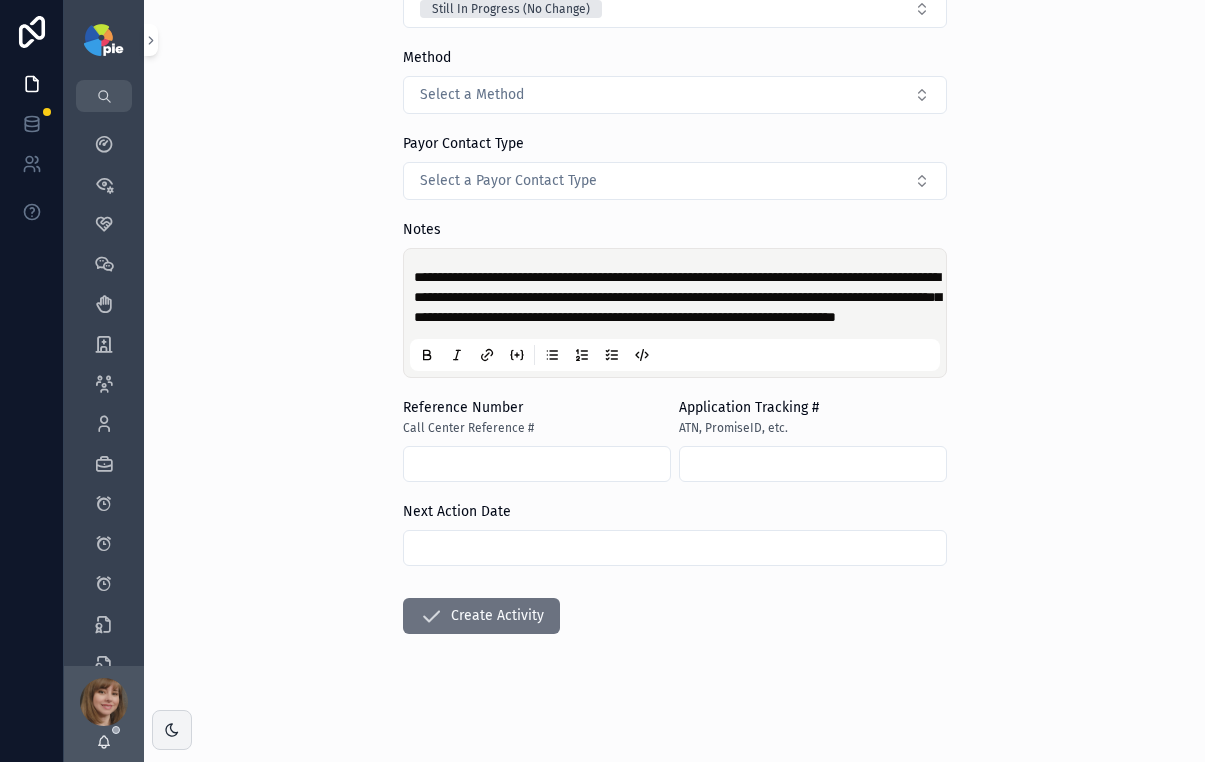 scroll, scrollTop: 371, scrollLeft: 0, axis: vertical 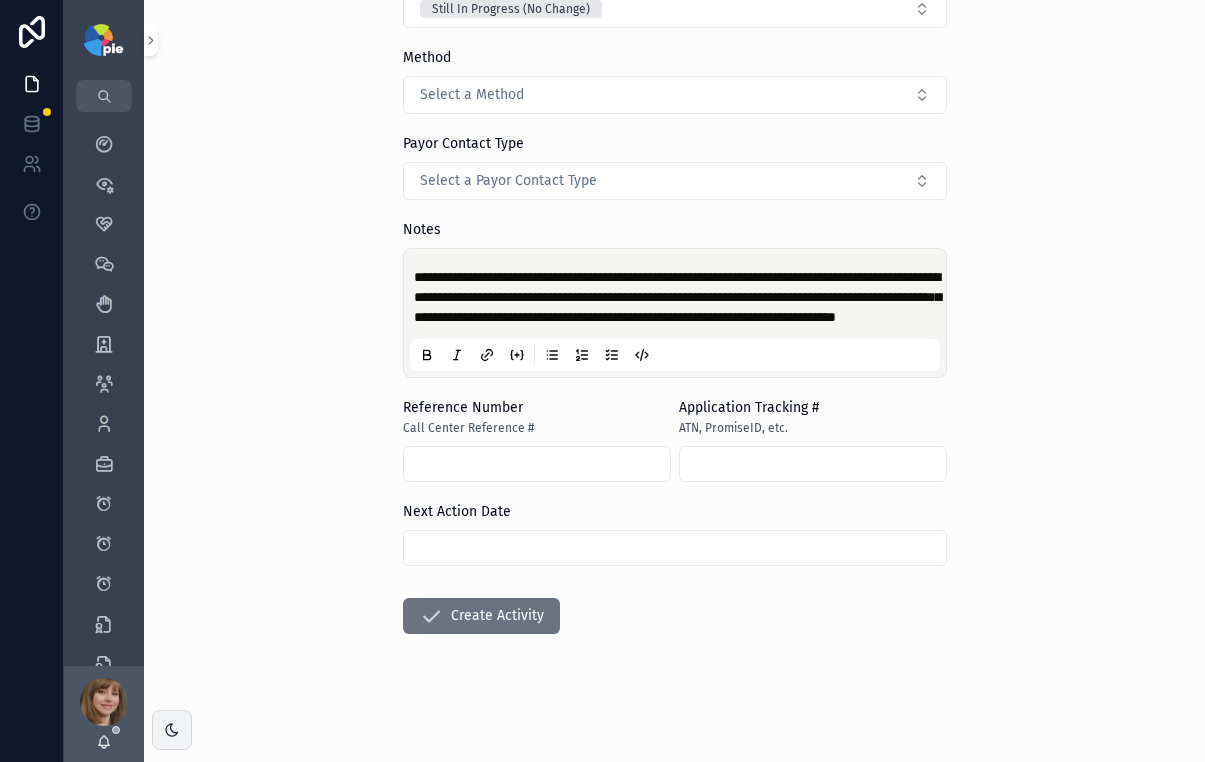 click at bounding box center [675, 548] 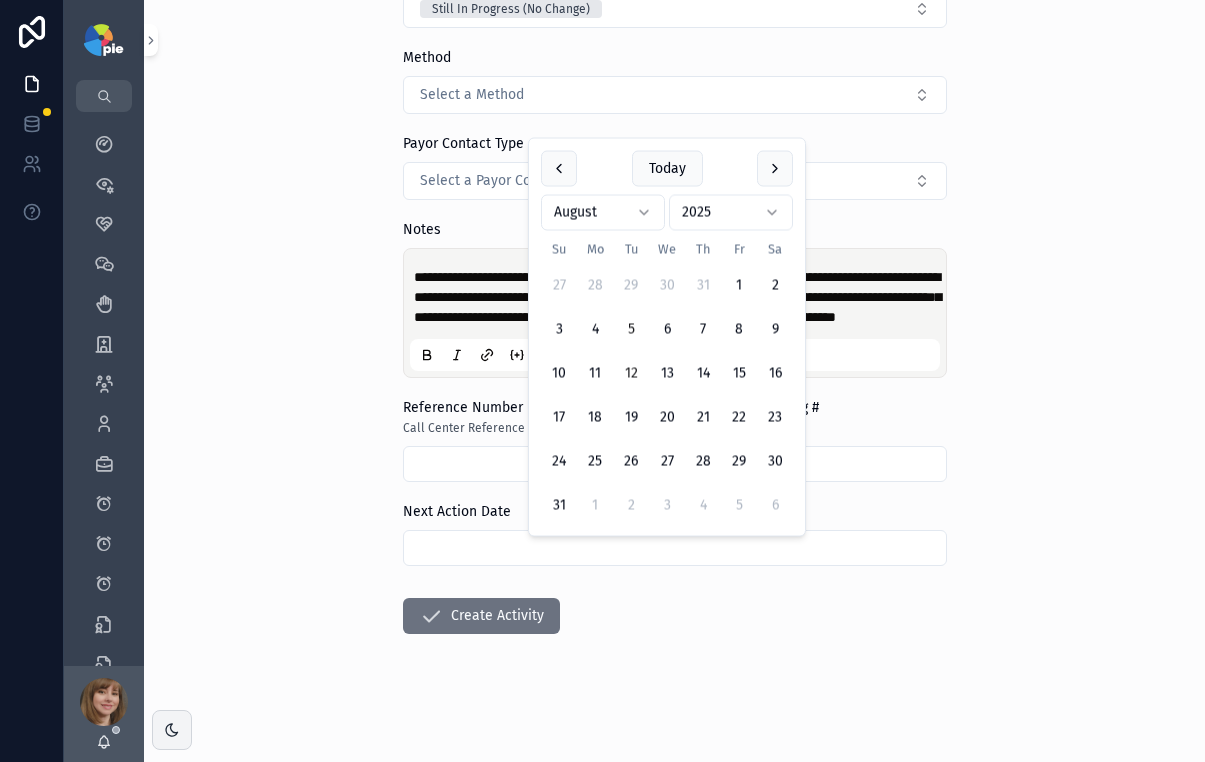 click on "12" at bounding box center (631, 374) 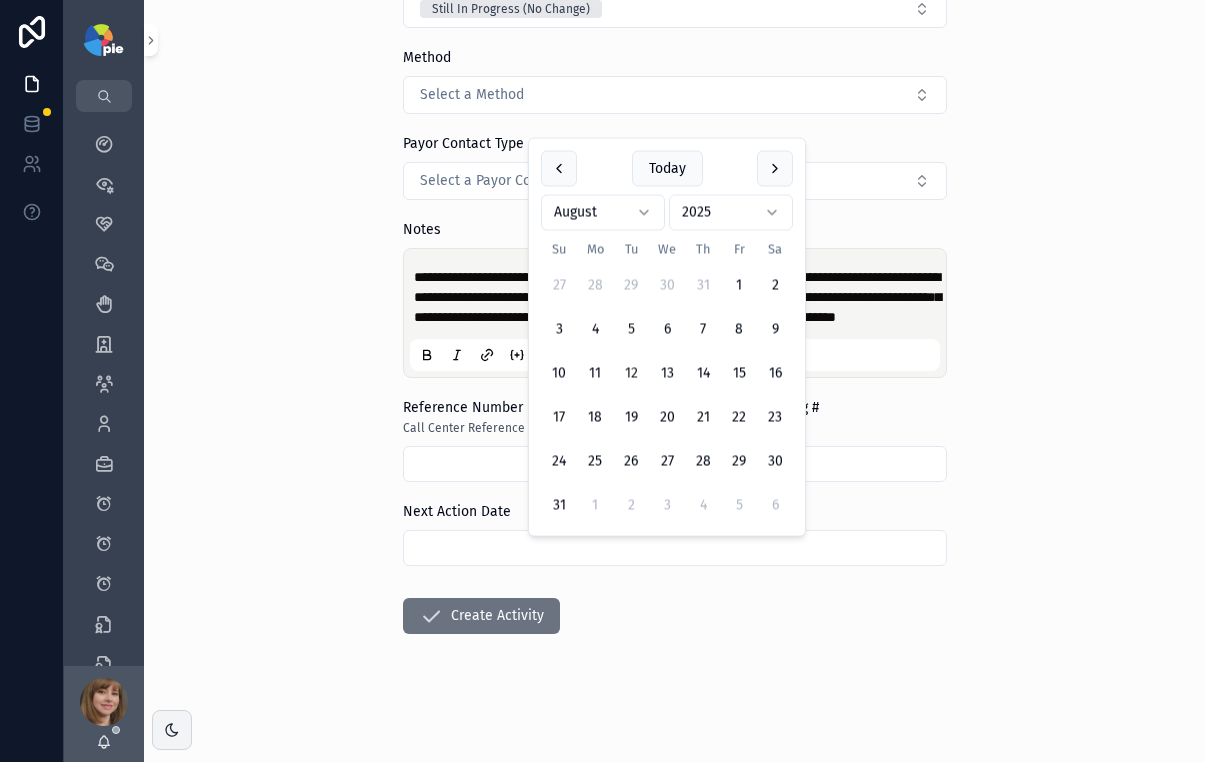 type on "*********" 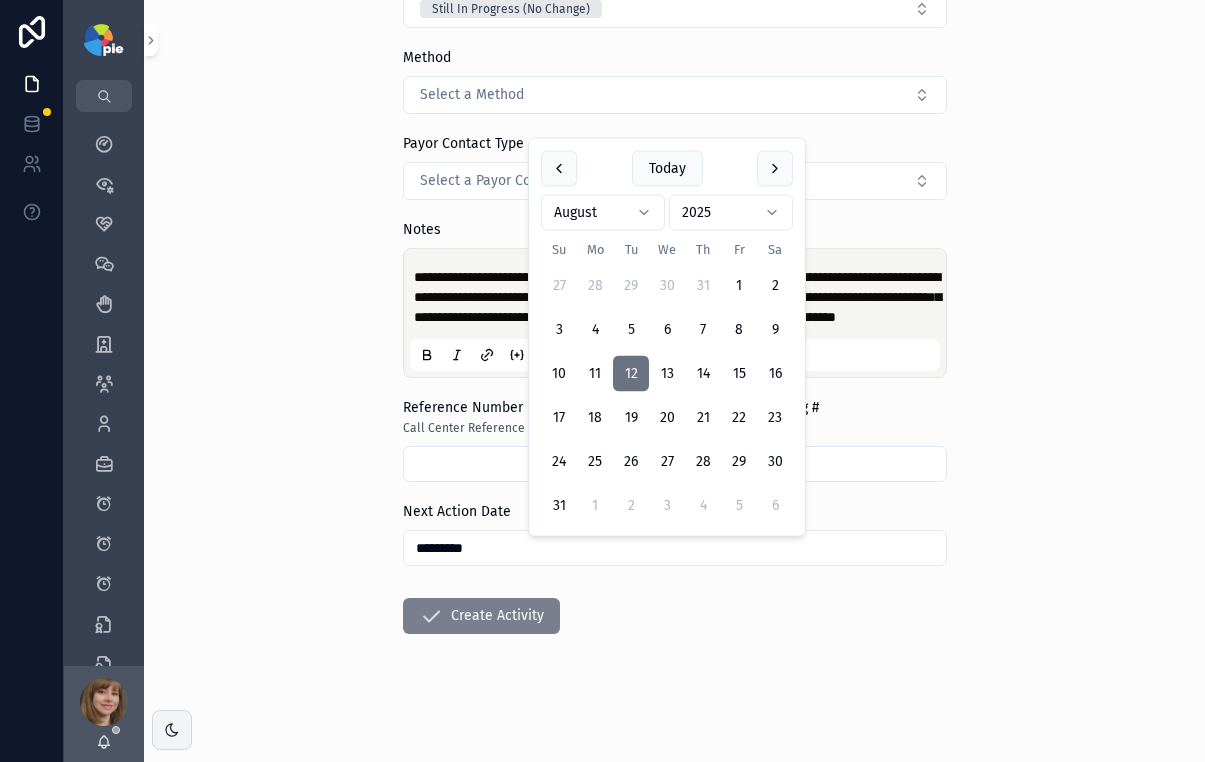 click on "Create Activity" at bounding box center [481, 616] 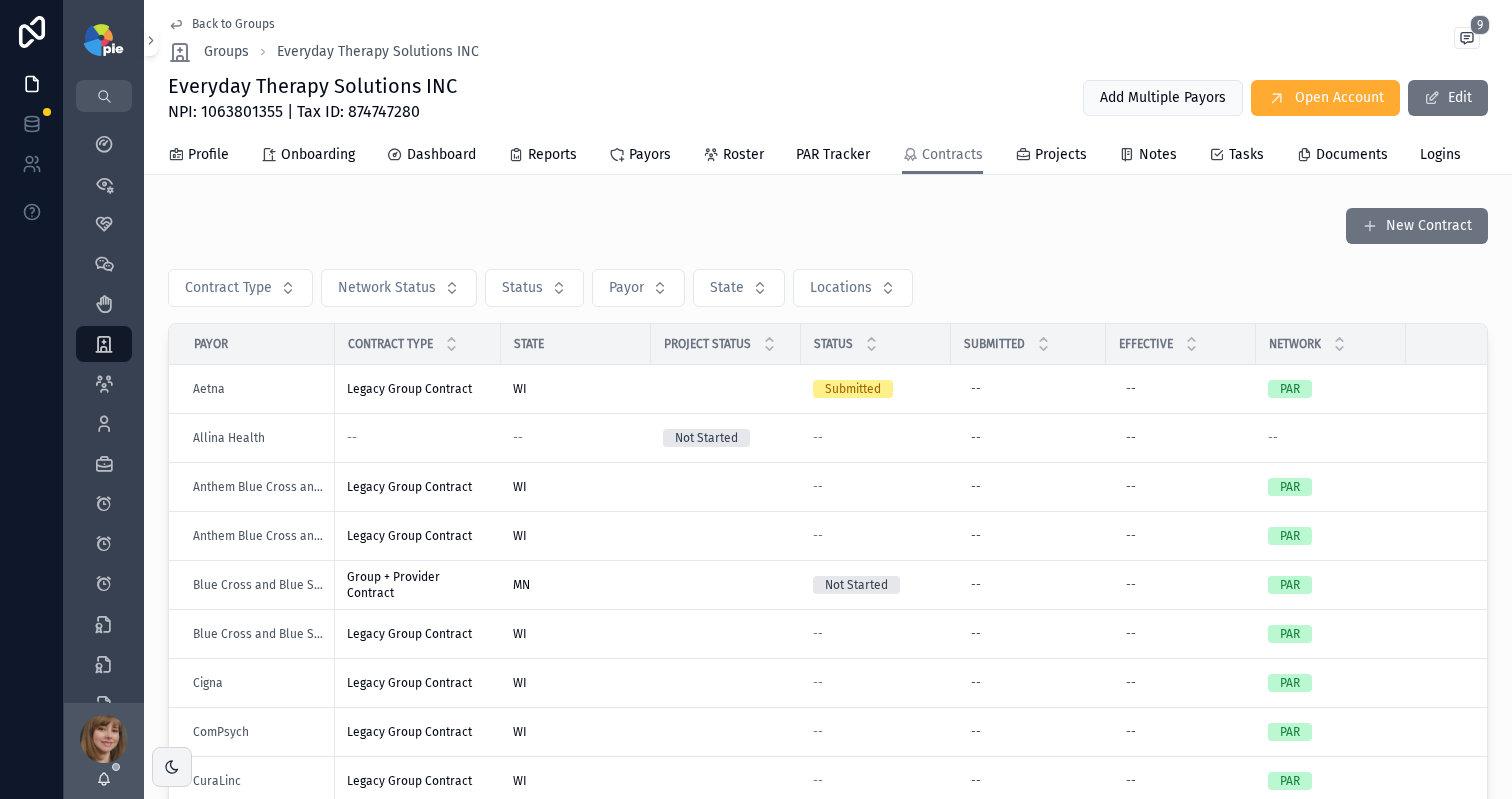 scroll, scrollTop: 0, scrollLeft: 0, axis: both 